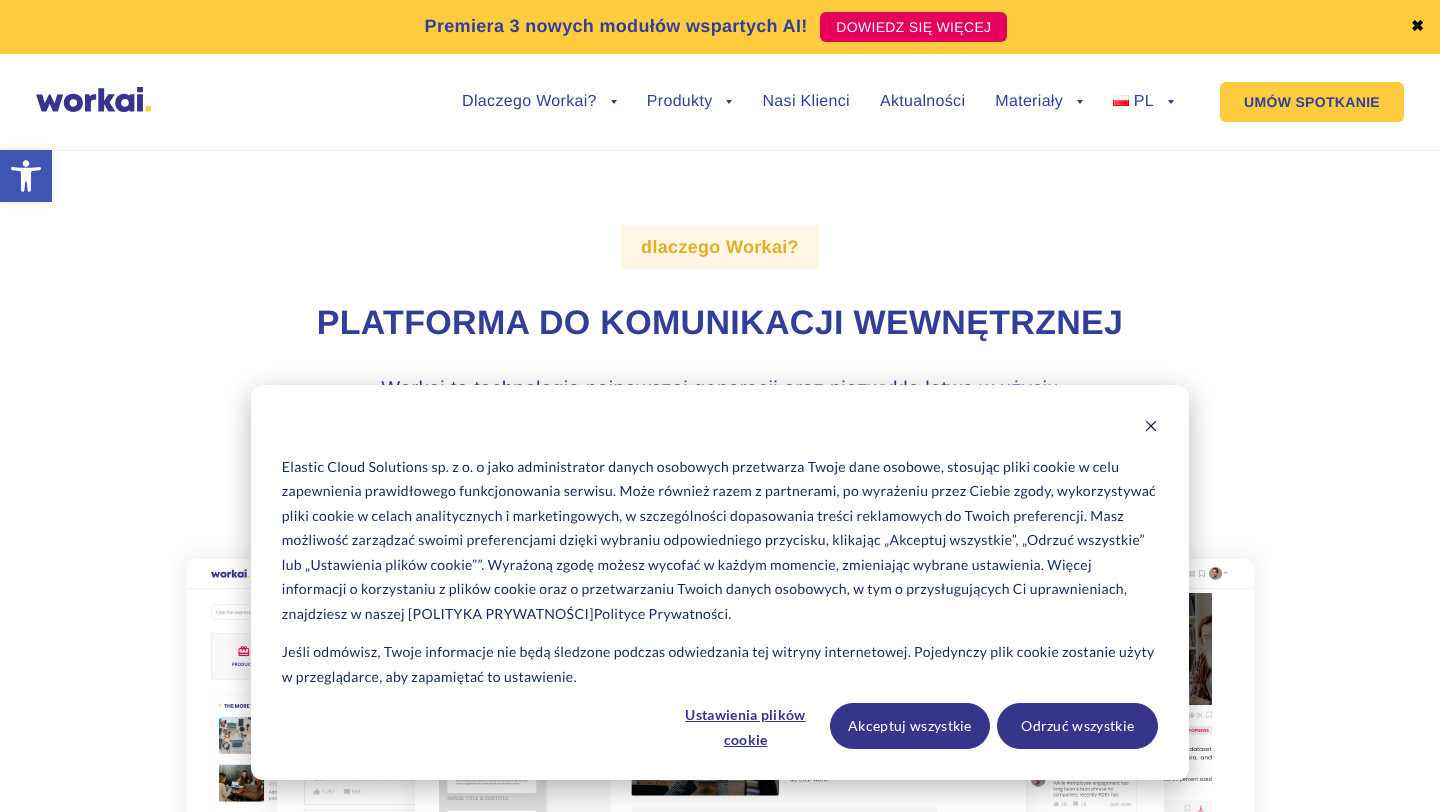 scroll, scrollTop: 0, scrollLeft: 0, axis: both 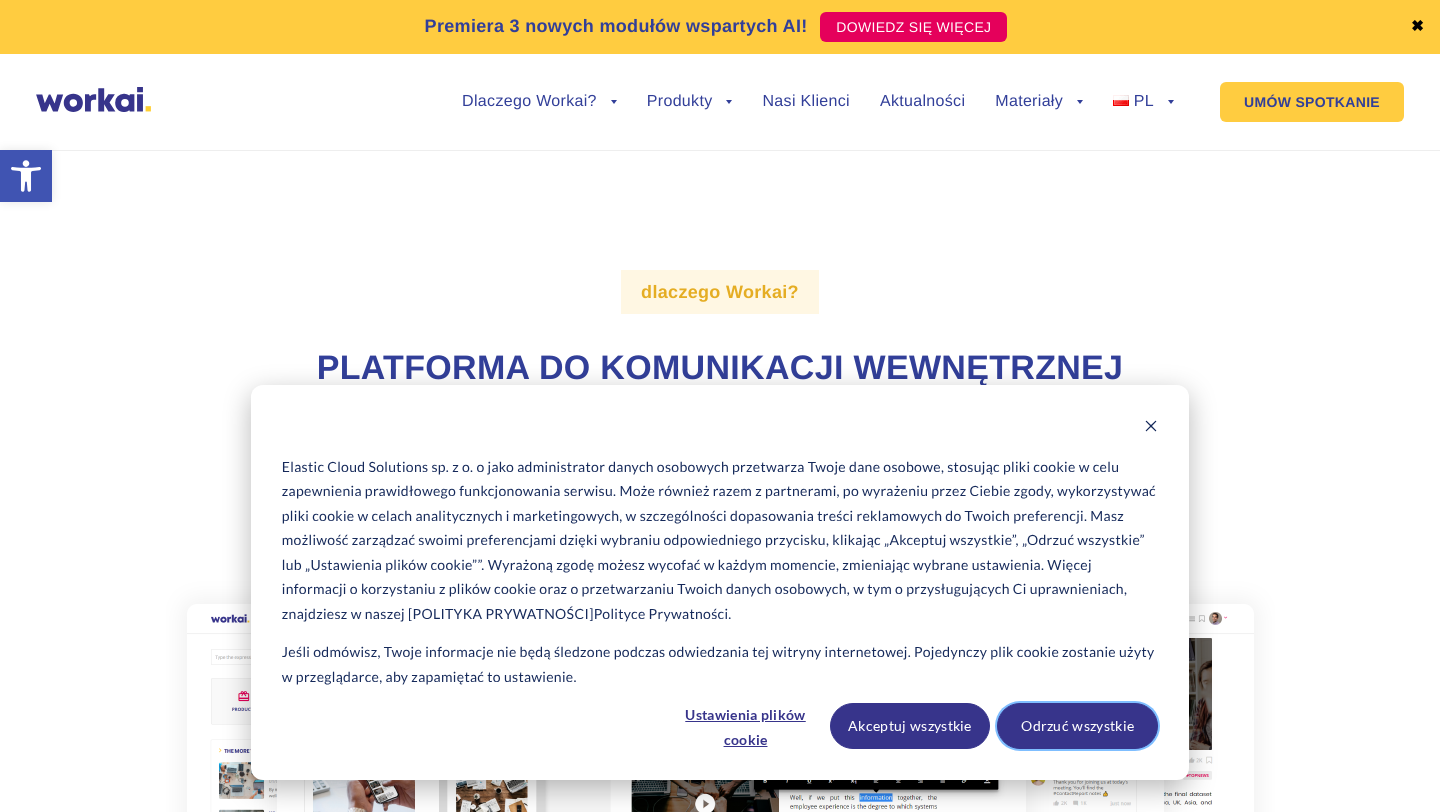 click on "Odrzuć wszystkie" at bounding box center (1077, 726) 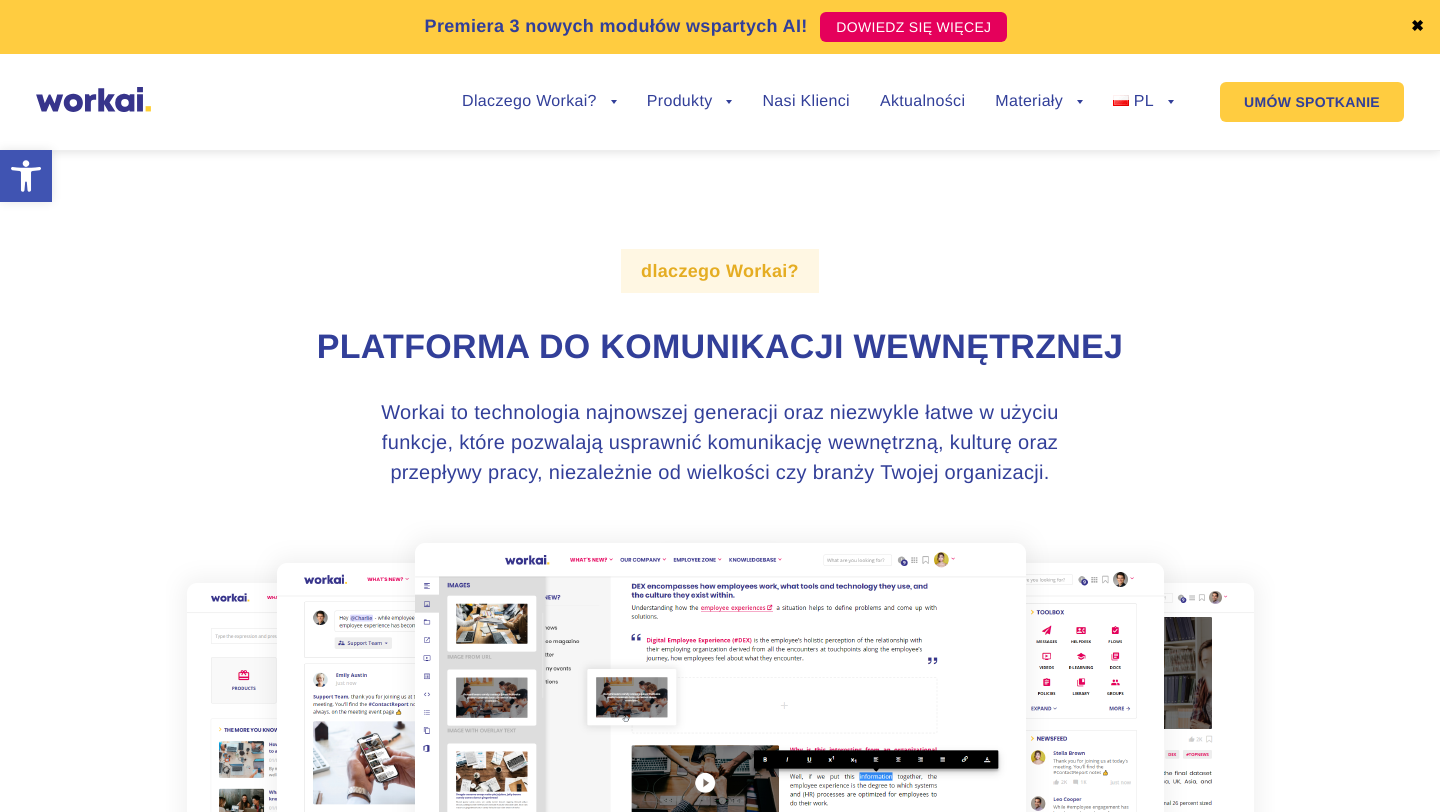 scroll, scrollTop: 0, scrollLeft: 0, axis: both 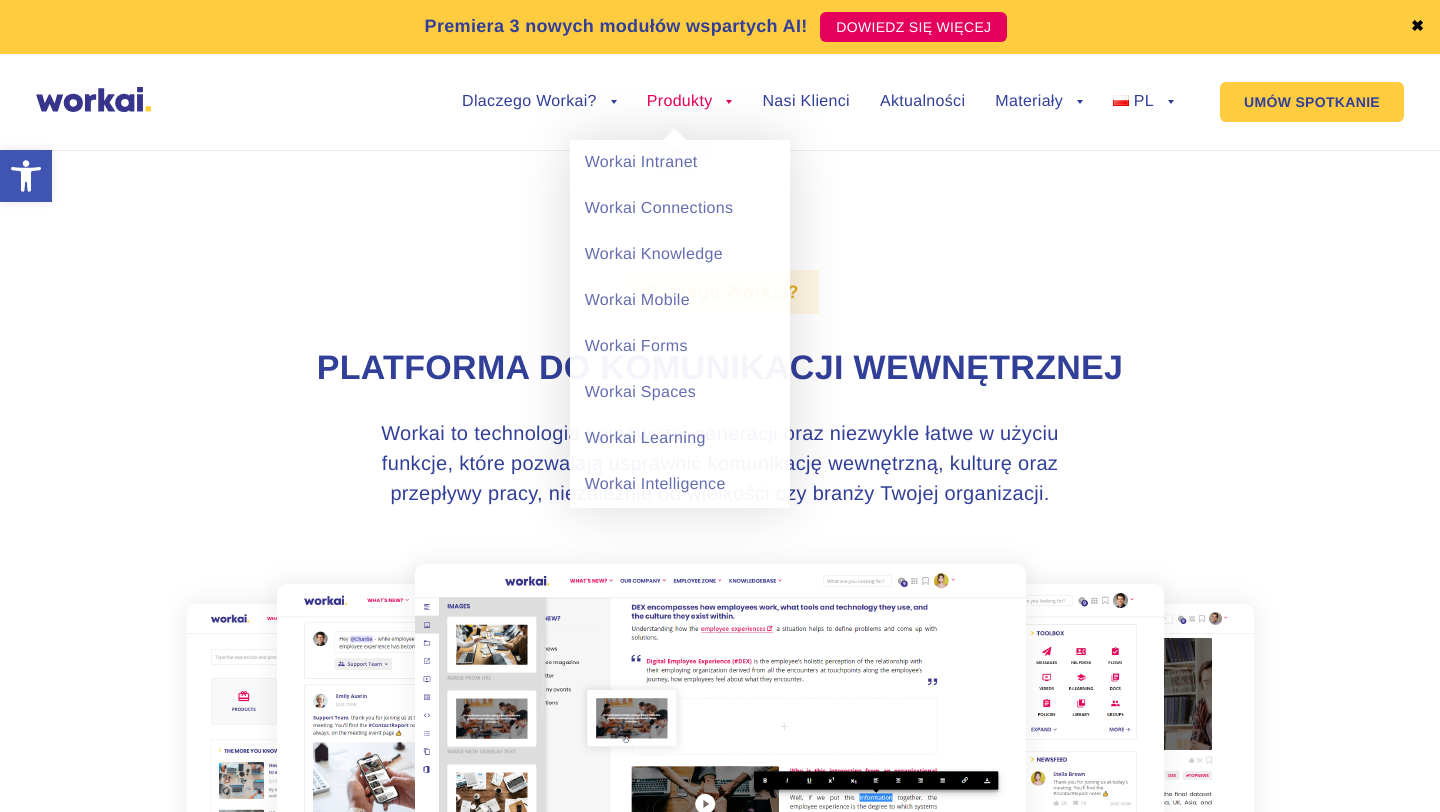 click on "Produkty" at bounding box center [690, 102] 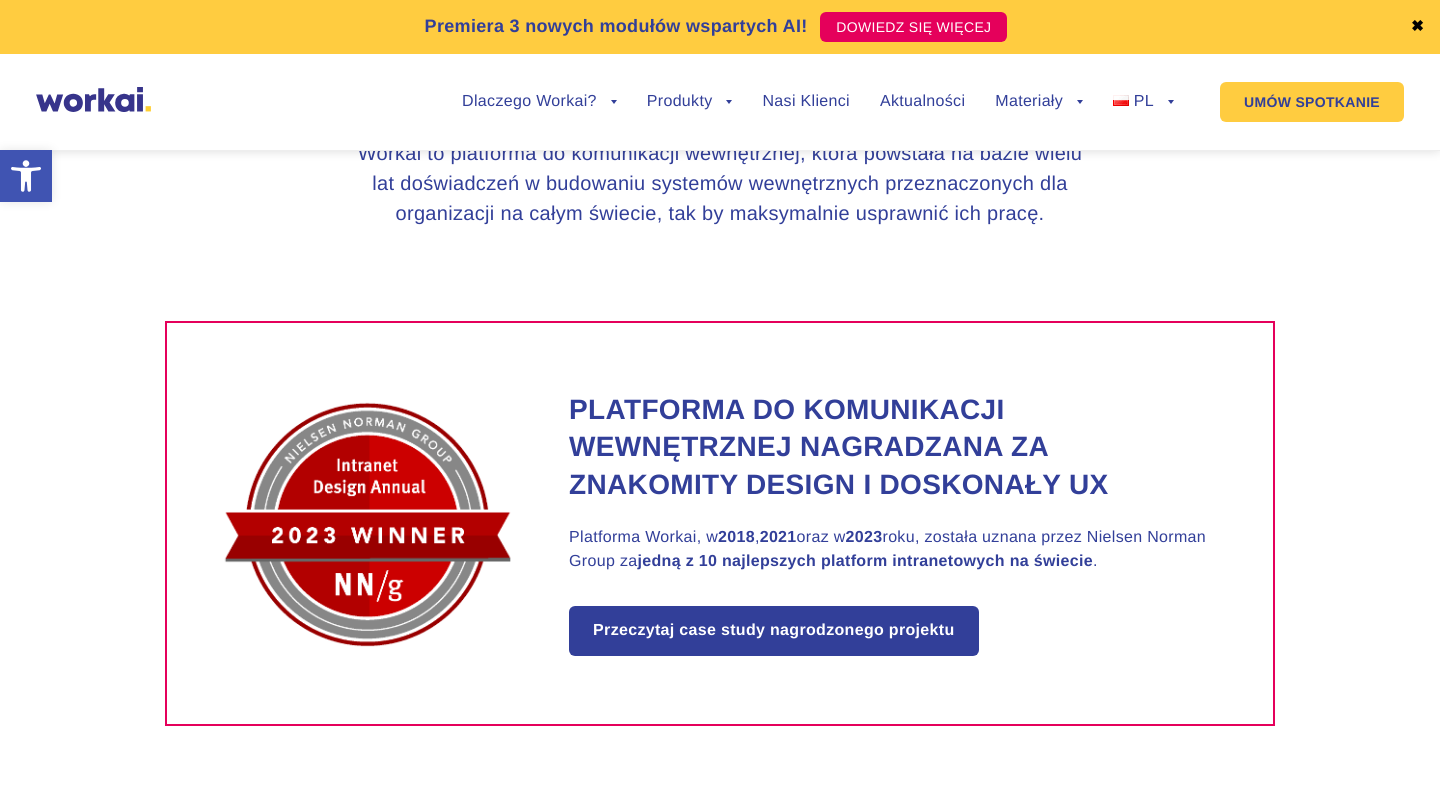 scroll, scrollTop: 0, scrollLeft: 0, axis: both 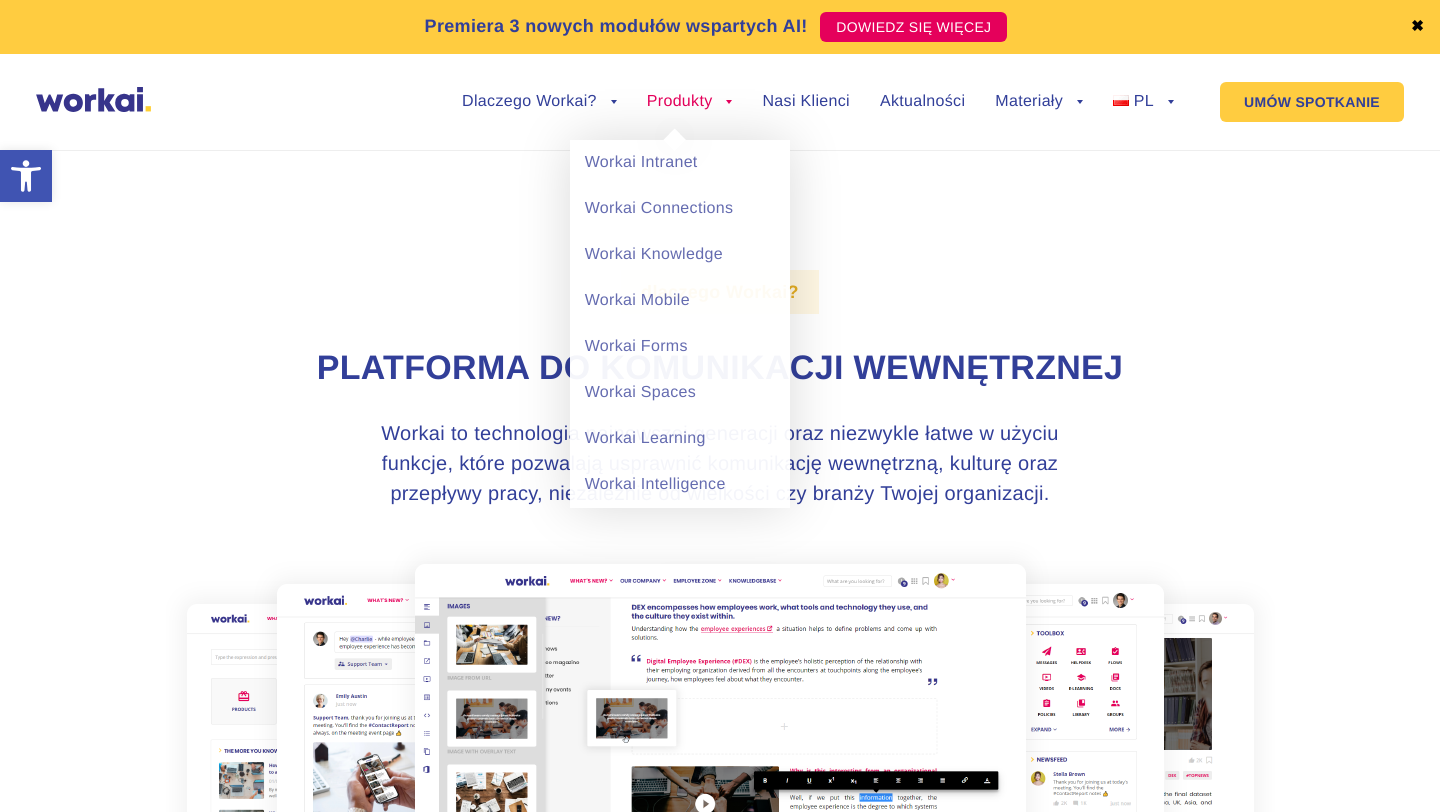 click on "Produkty" at bounding box center (690, 102) 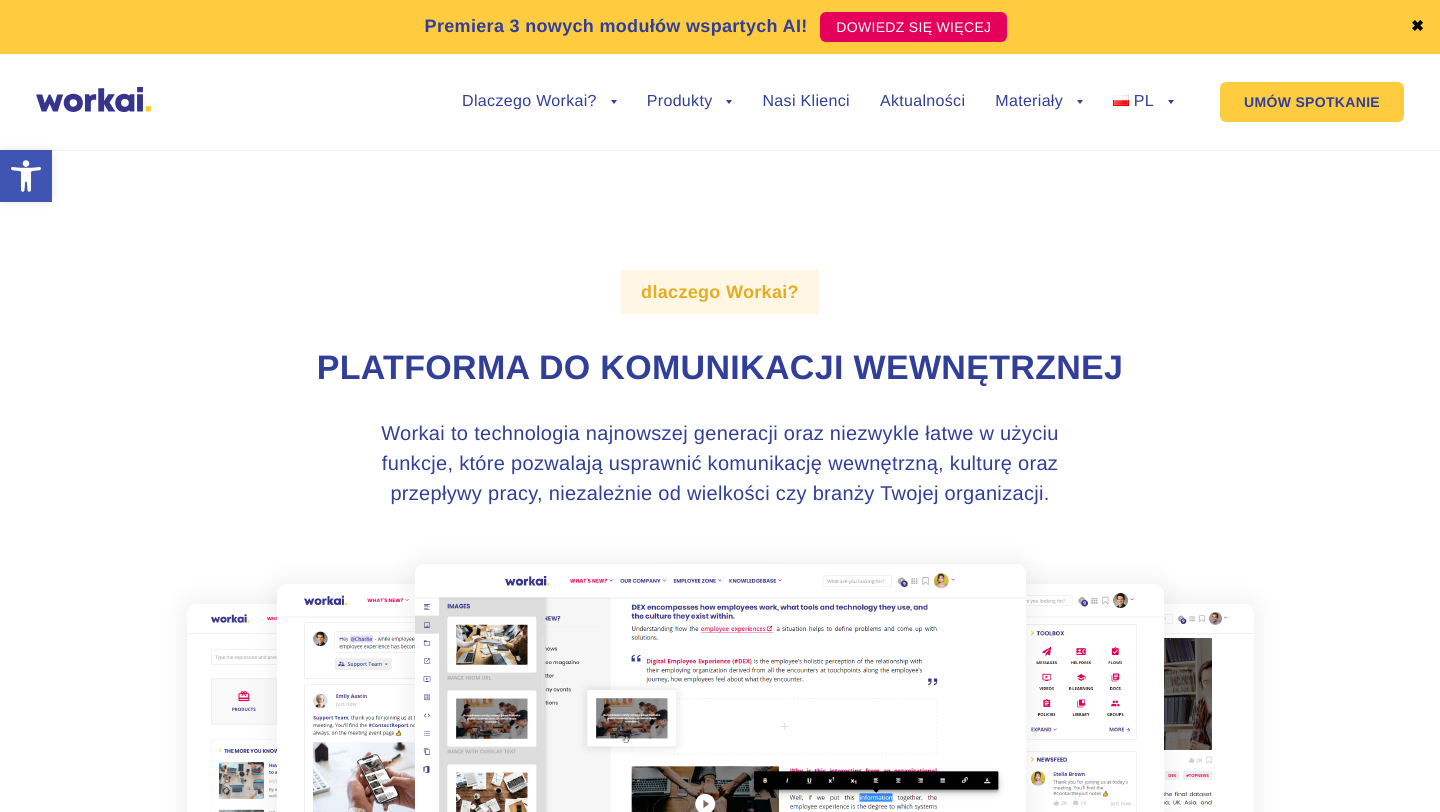 click on "✖" at bounding box center [1418, 27] 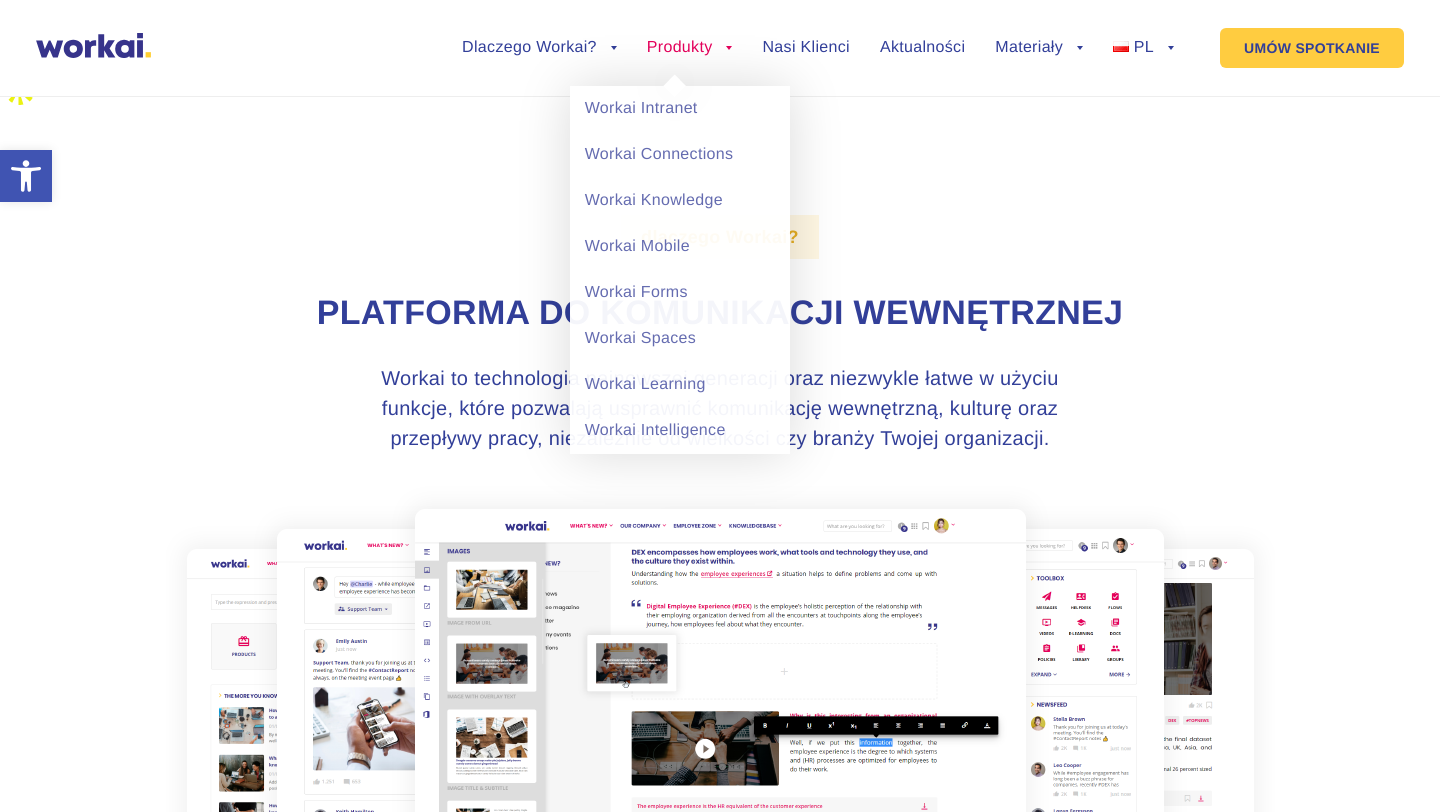 click on "Produkty" at bounding box center [690, 48] 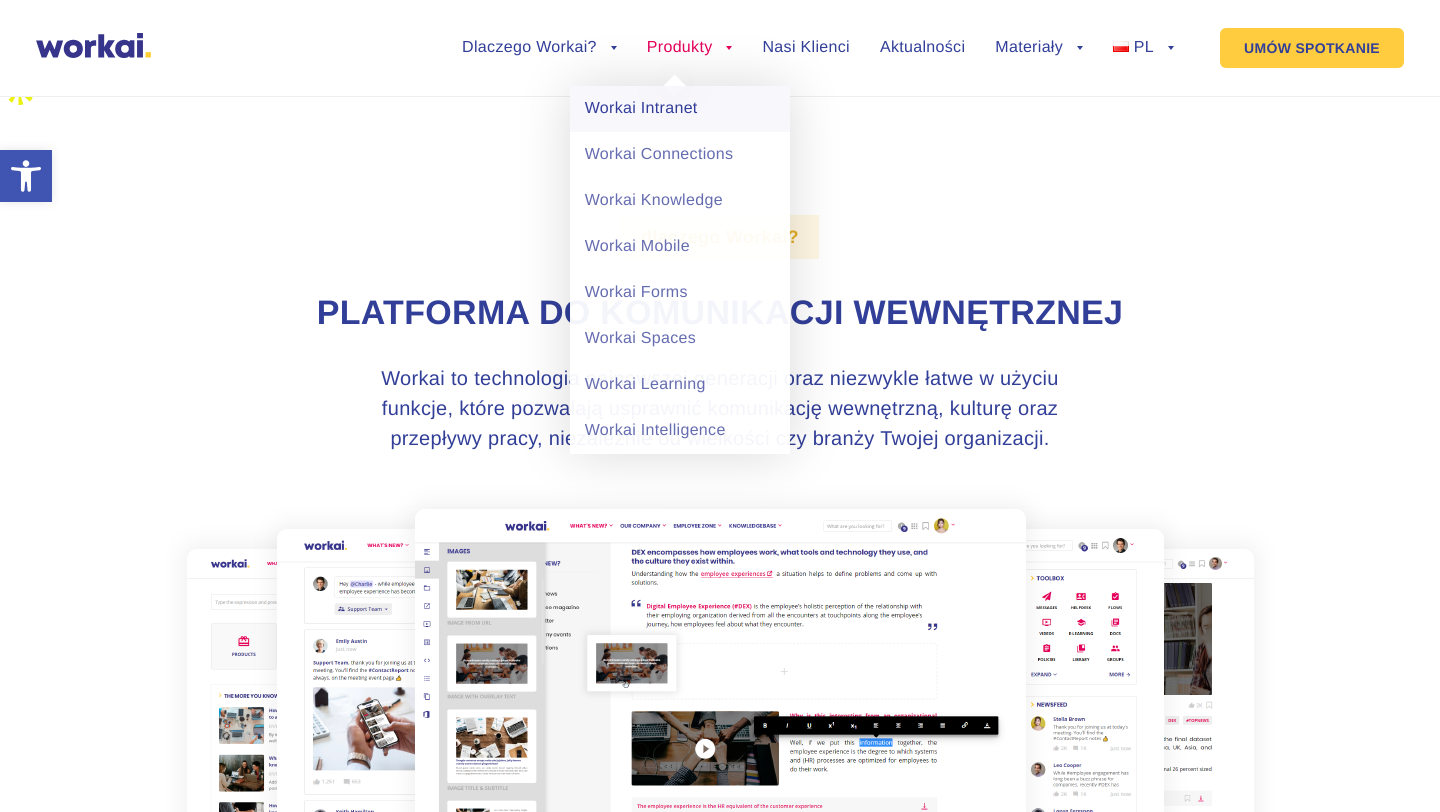 click on "Workai Intranet" at bounding box center (680, 109) 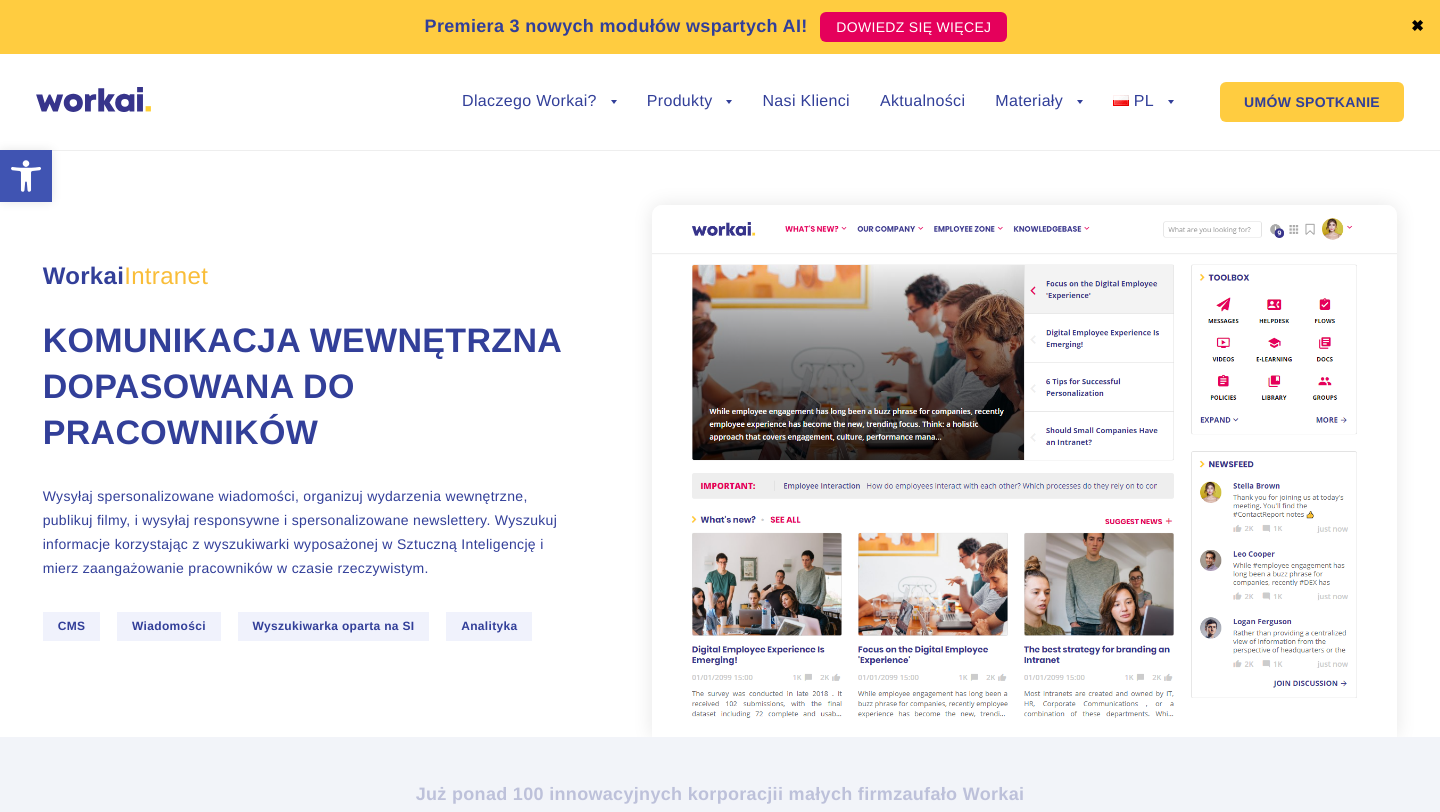scroll, scrollTop: 0, scrollLeft: 0, axis: both 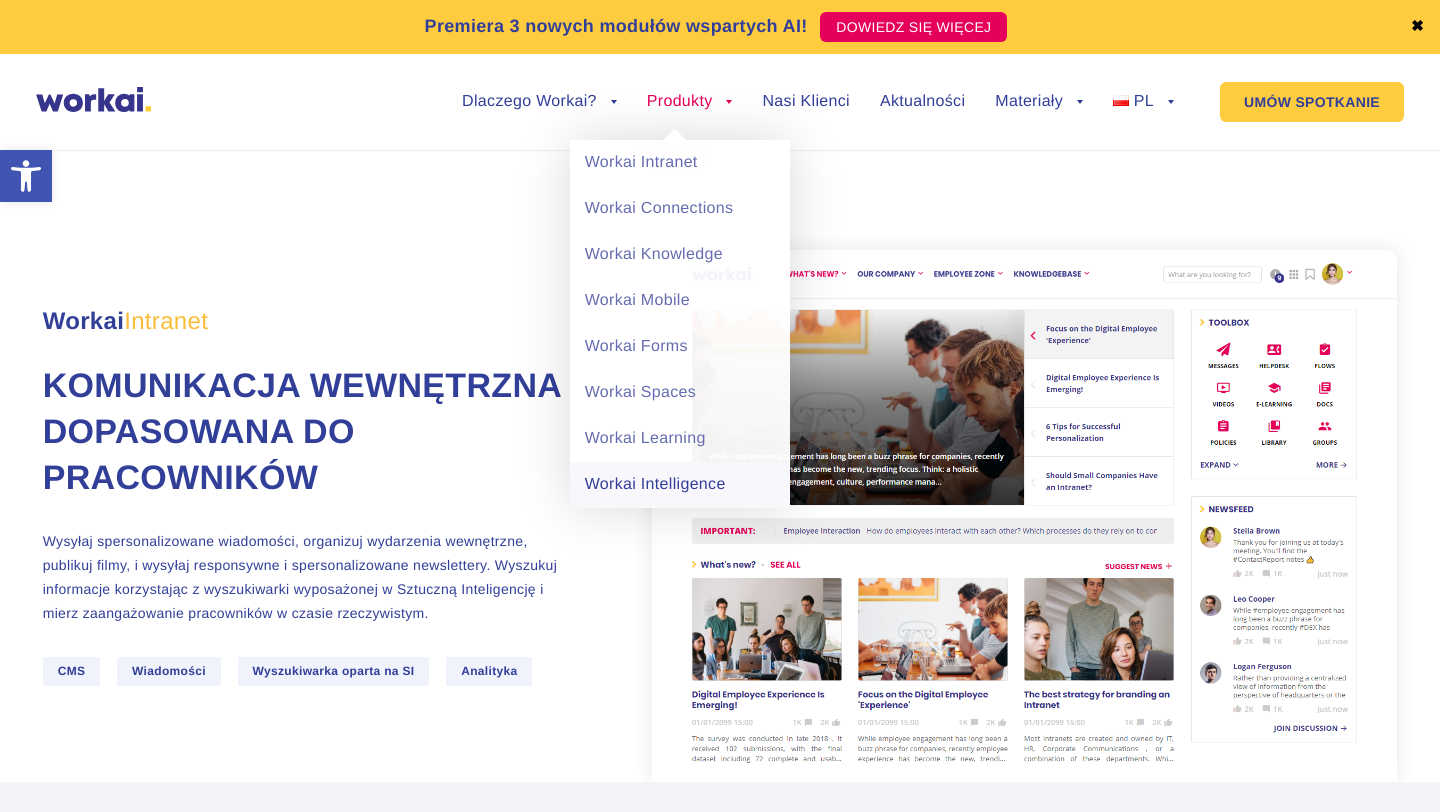 click on "Workai Intelligence" at bounding box center [680, 485] 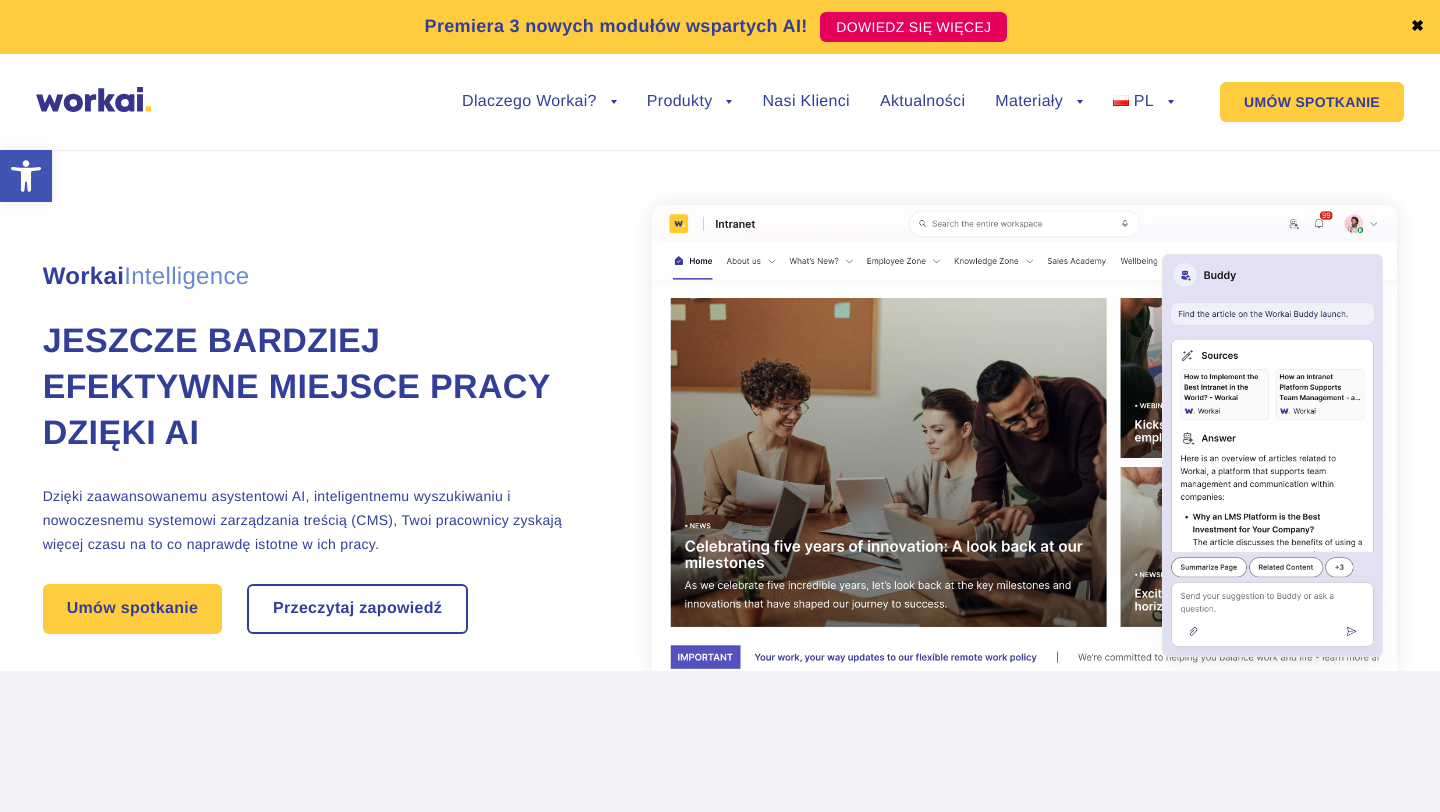 scroll, scrollTop: 0, scrollLeft: 0, axis: both 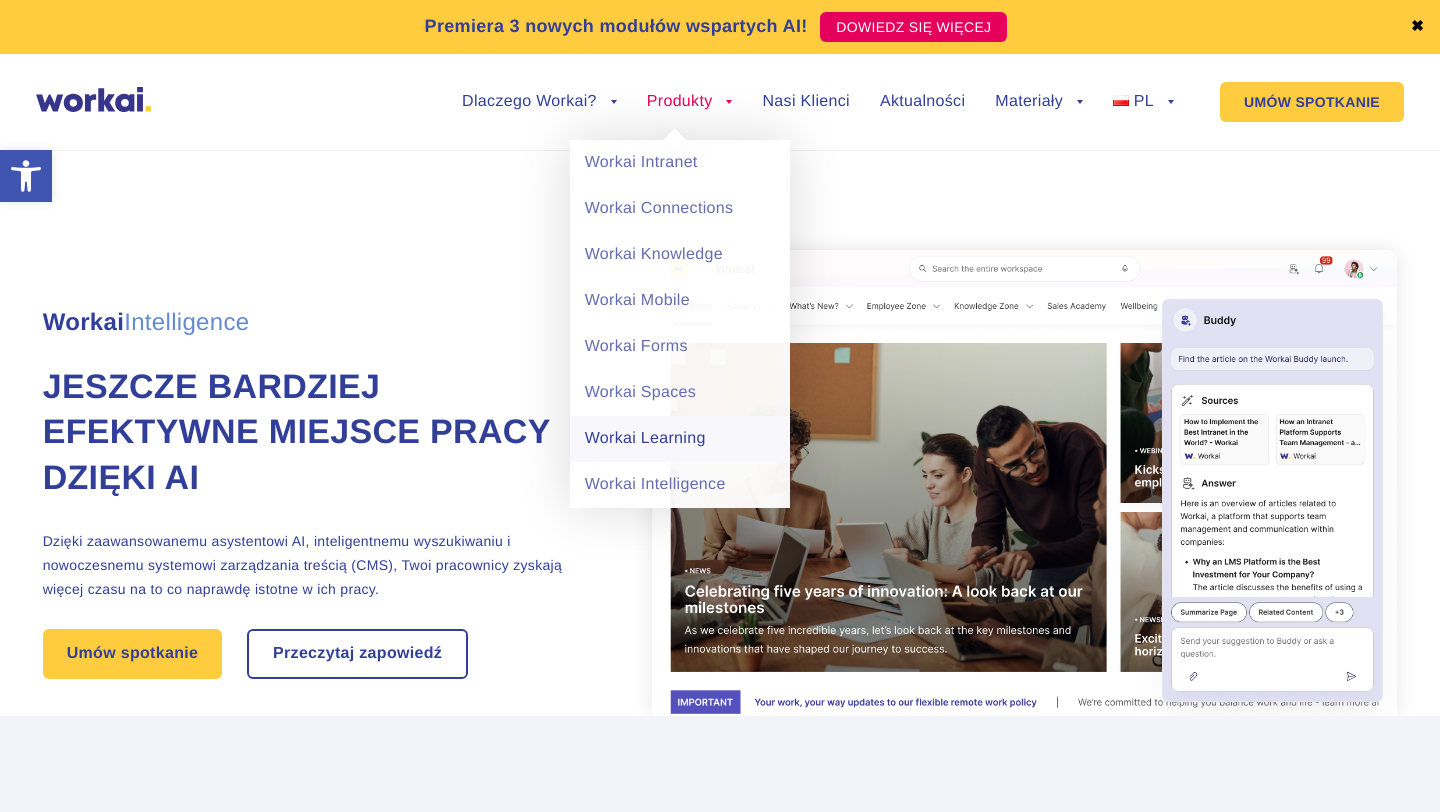 click on "Workai Learning" at bounding box center [680, 439] 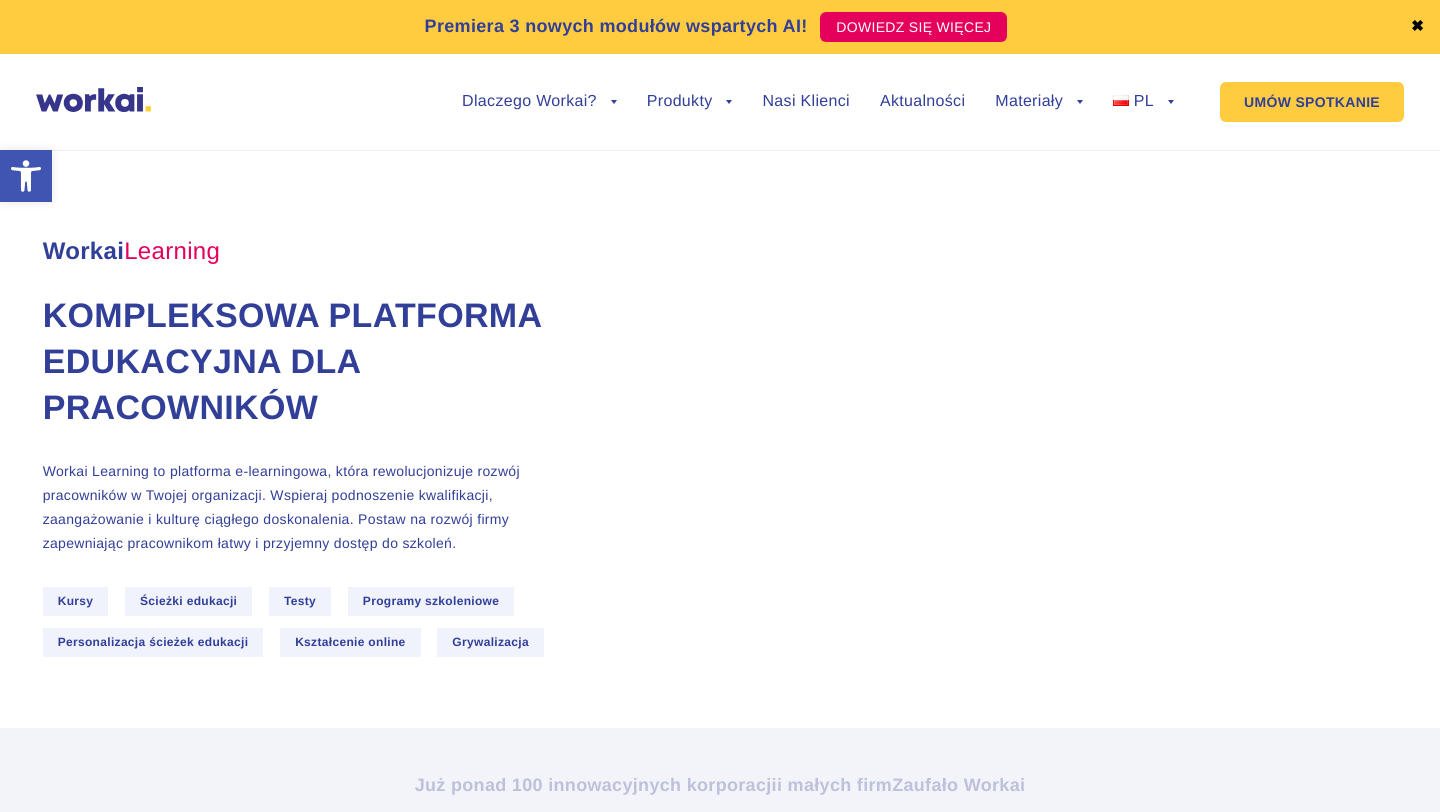 scroll, scrollTop: 0, scrollLeft: 0, axis: both 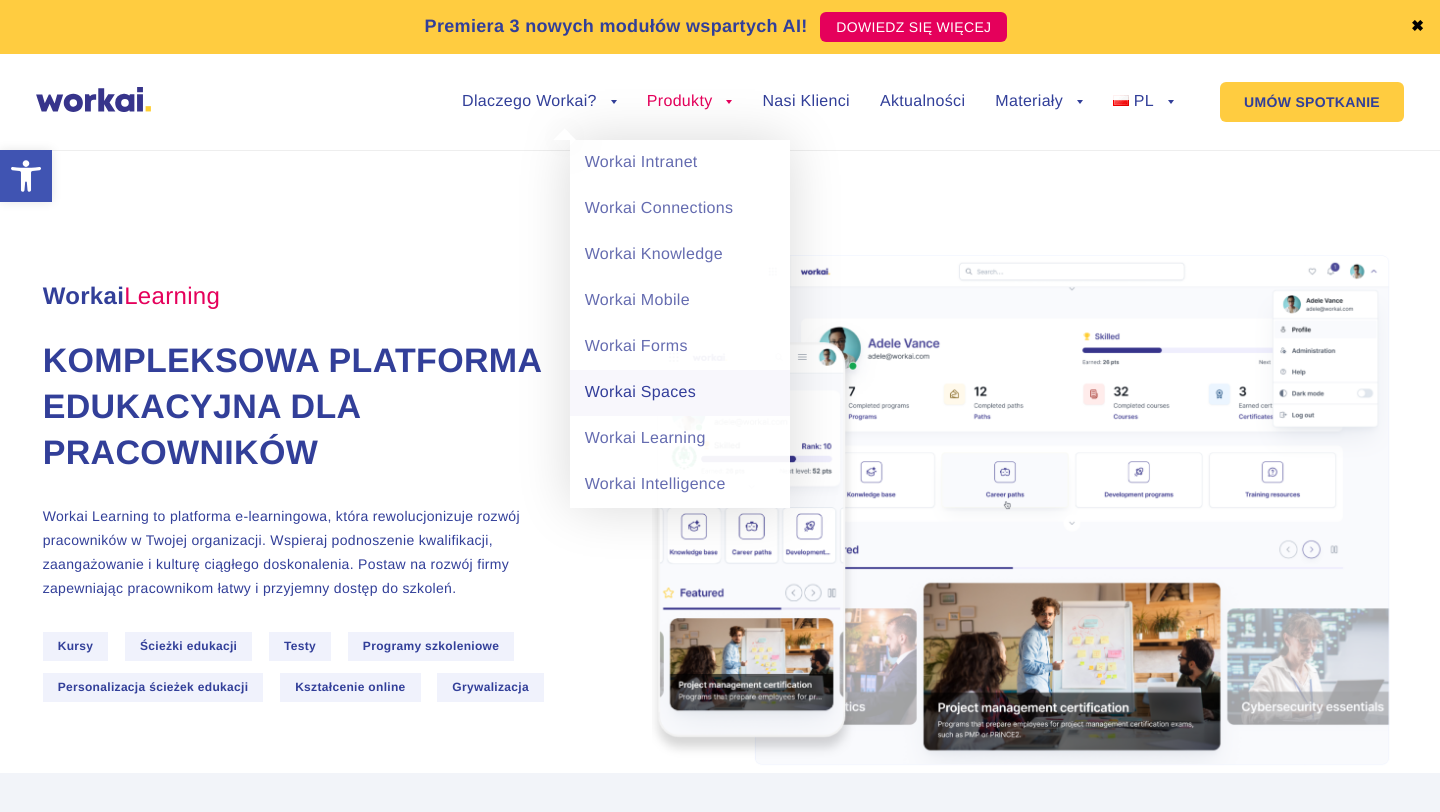 click on "Workai Spaces" at bounding box center [680, 393] 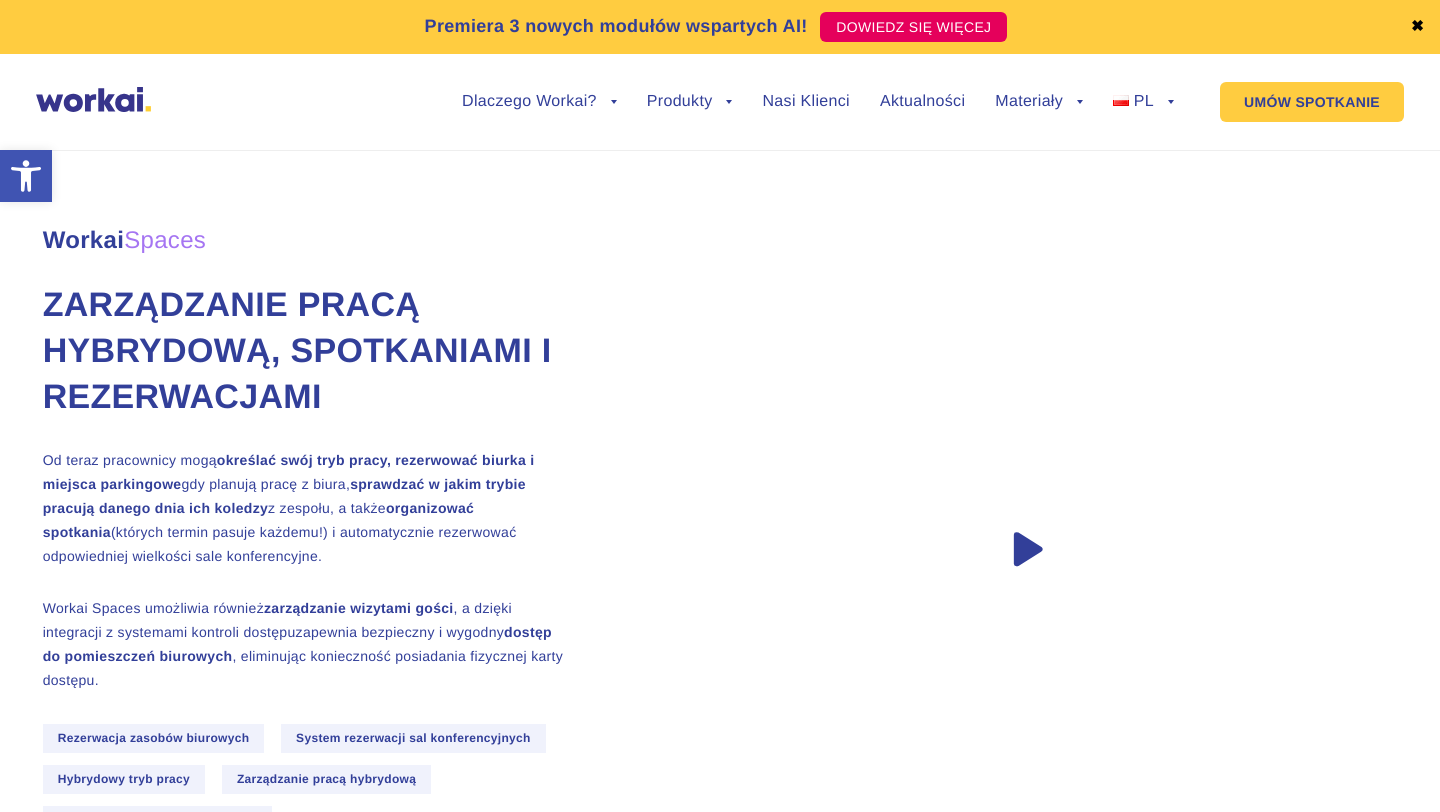 scroll, scrollTop: 0, scrollLeft: 0, axis: both 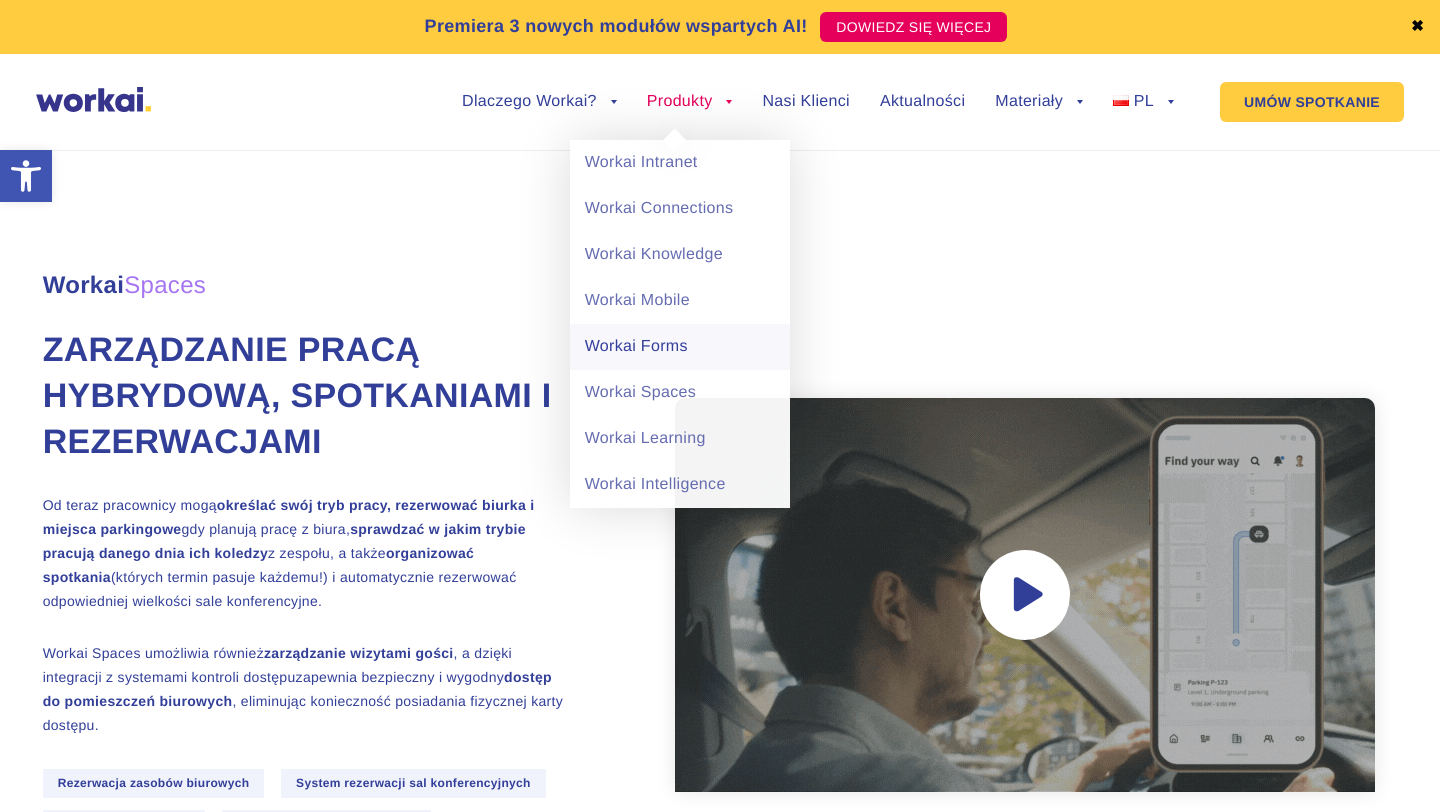 click on "Workai Forms" at bounding box center [680, 347] 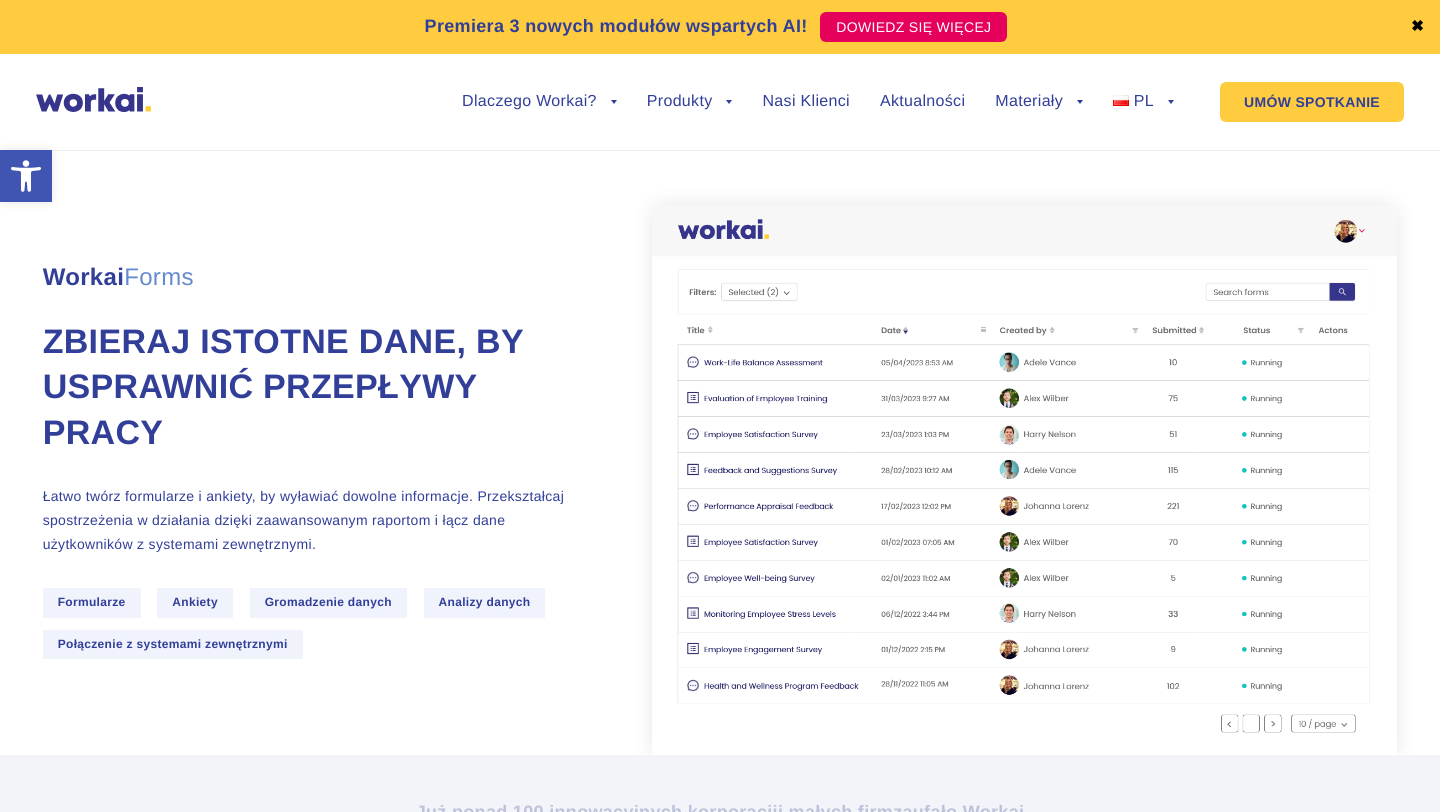 scroll, scrollTop: 0, scrollLeft: 0, axis: both 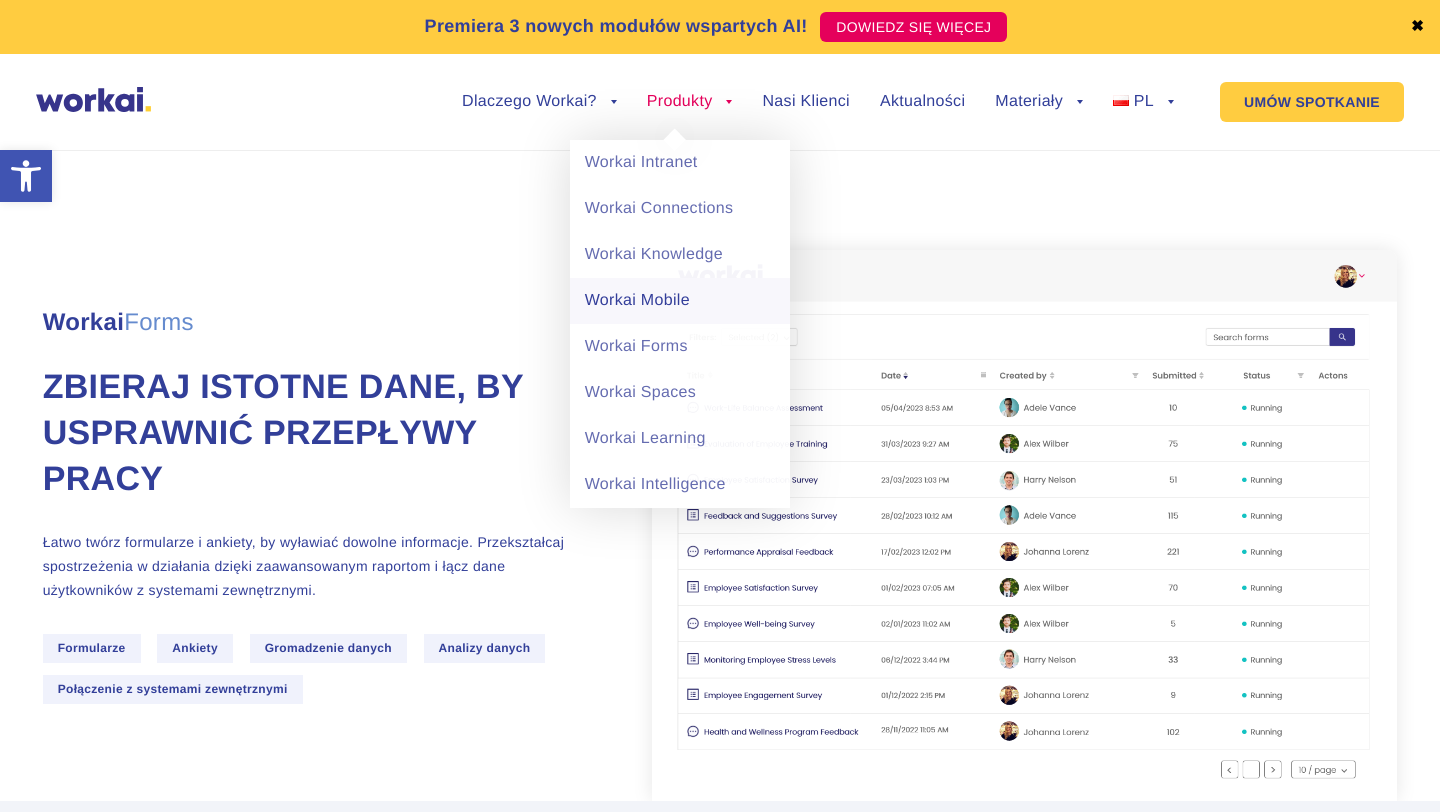 click on "Workai Mobile" at bounding box center (680, 301) 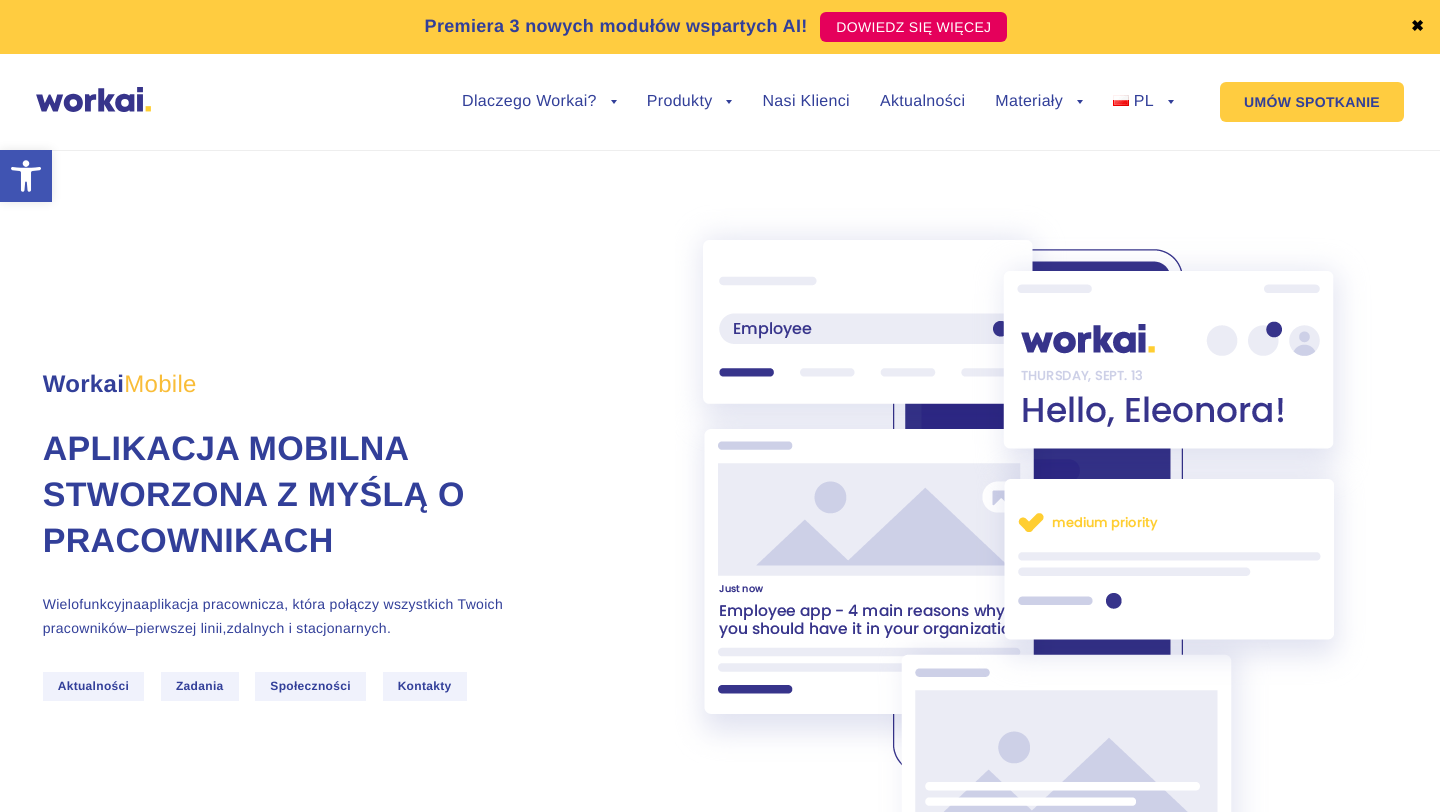 scroll, scrollTop: 0, scrollLeft: 0, axis: both 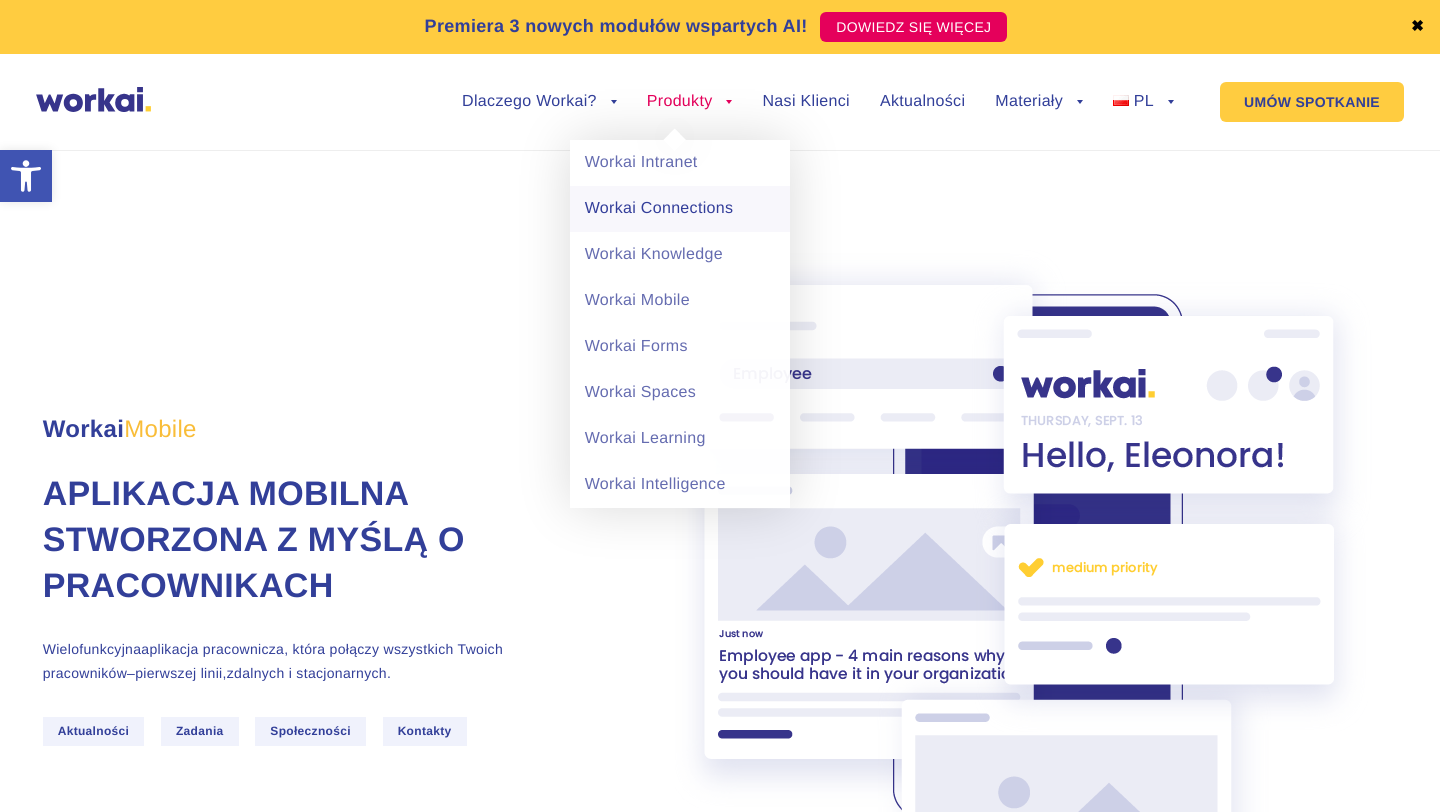click on "Workai Connections" at bounding box center (680, 209) 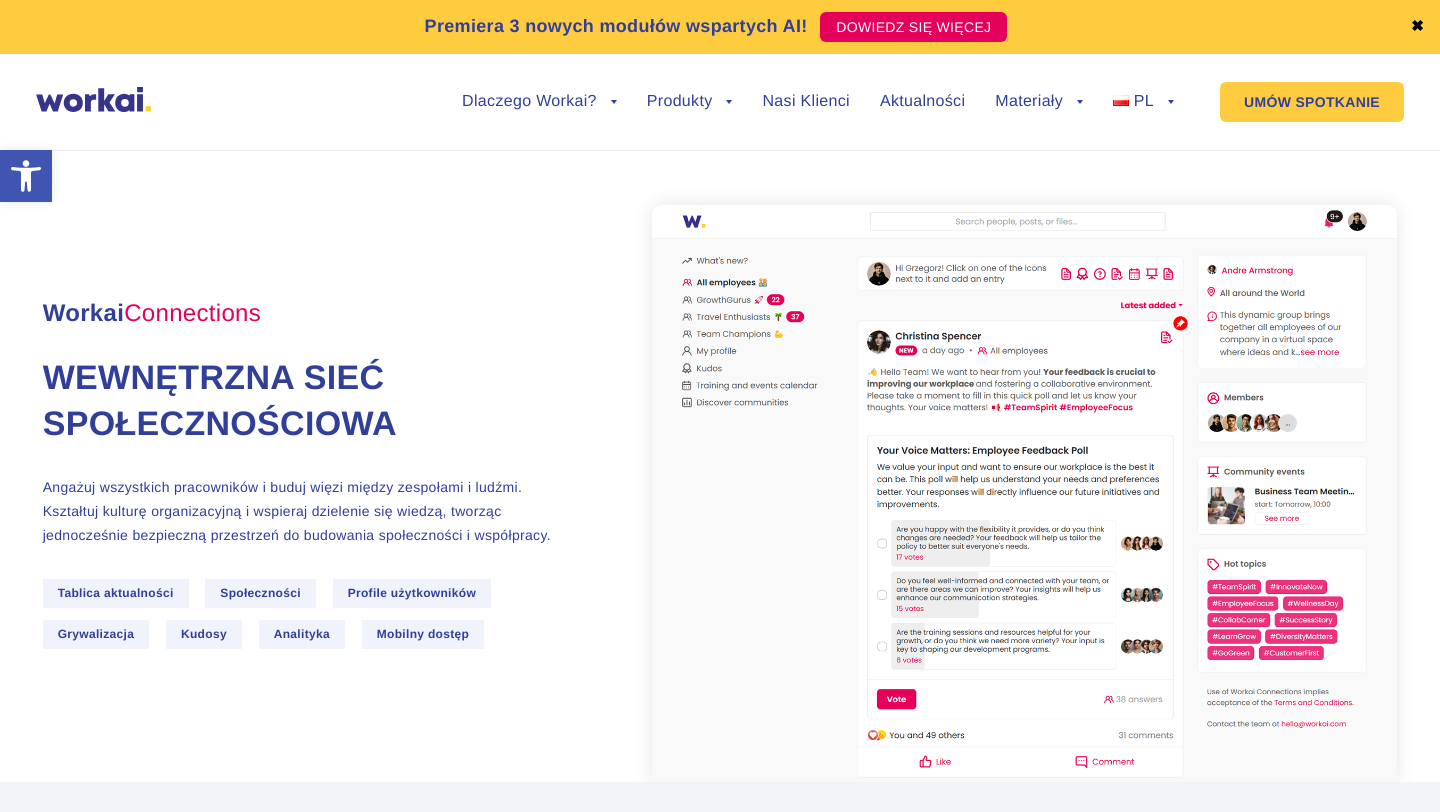 scroll, scrollTop: 0, scrollLeft: 0, axis: both 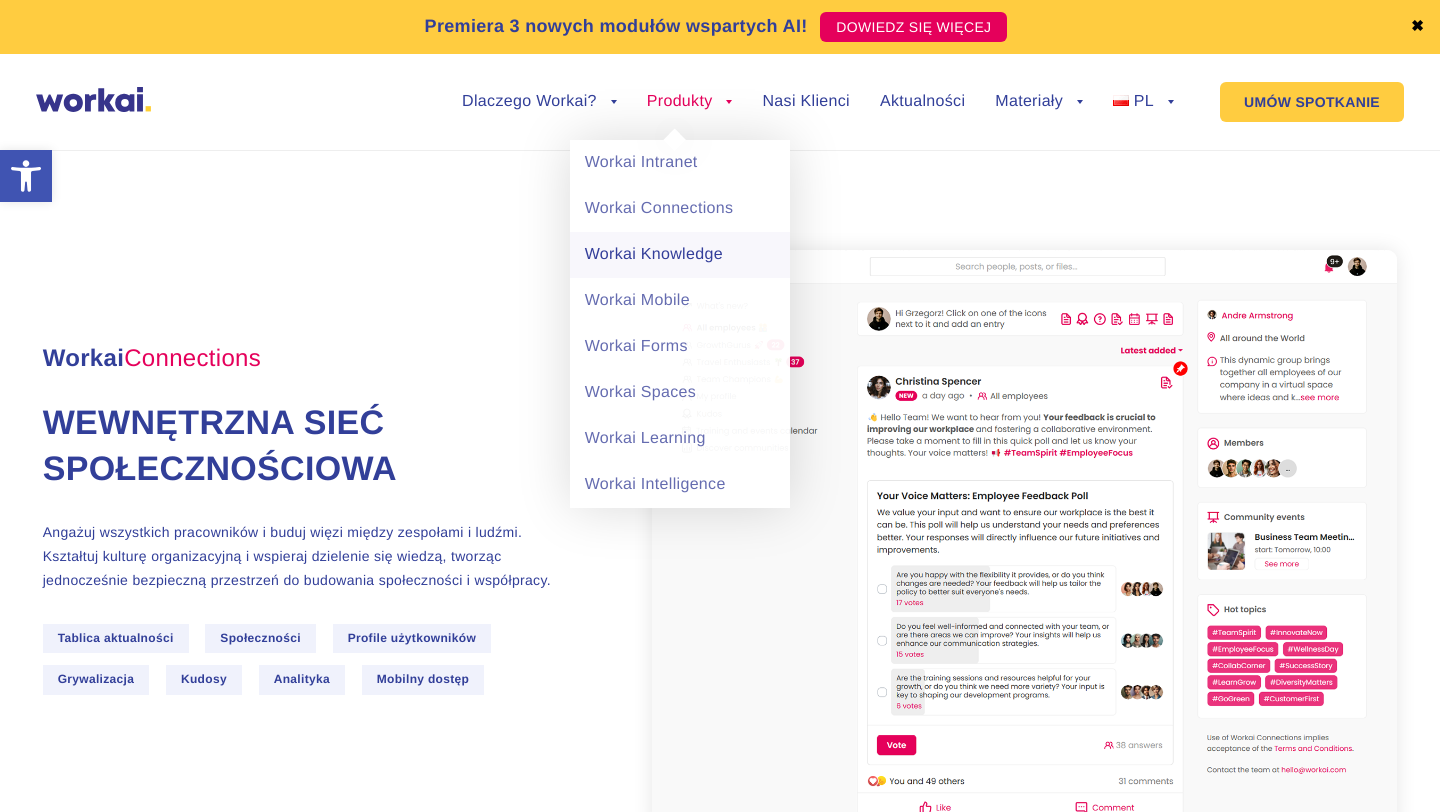 click on "Workai Knowledge" at bounding box center [680, 255] 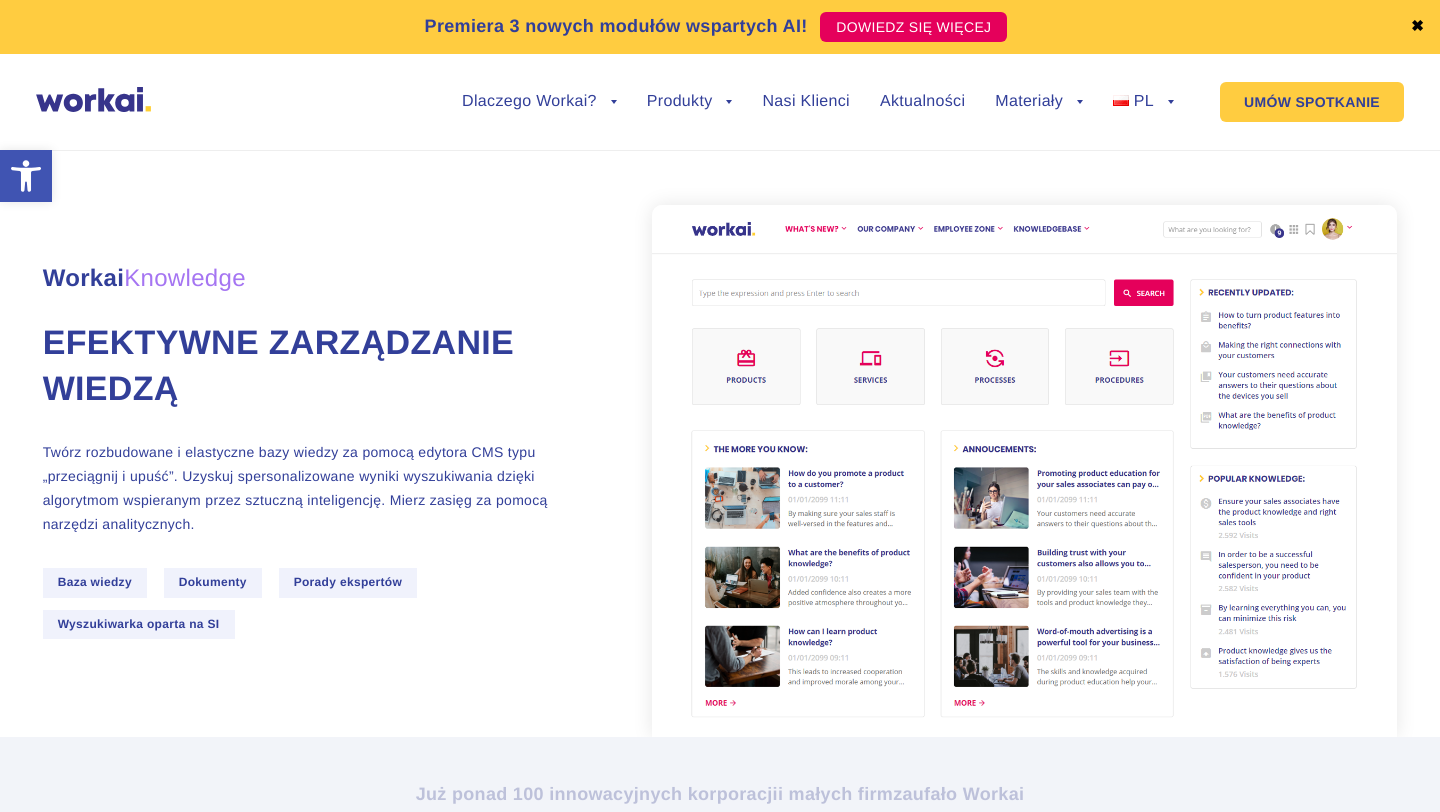 scroll, scrollTop: 0, scrollLeft: 0, axis: both 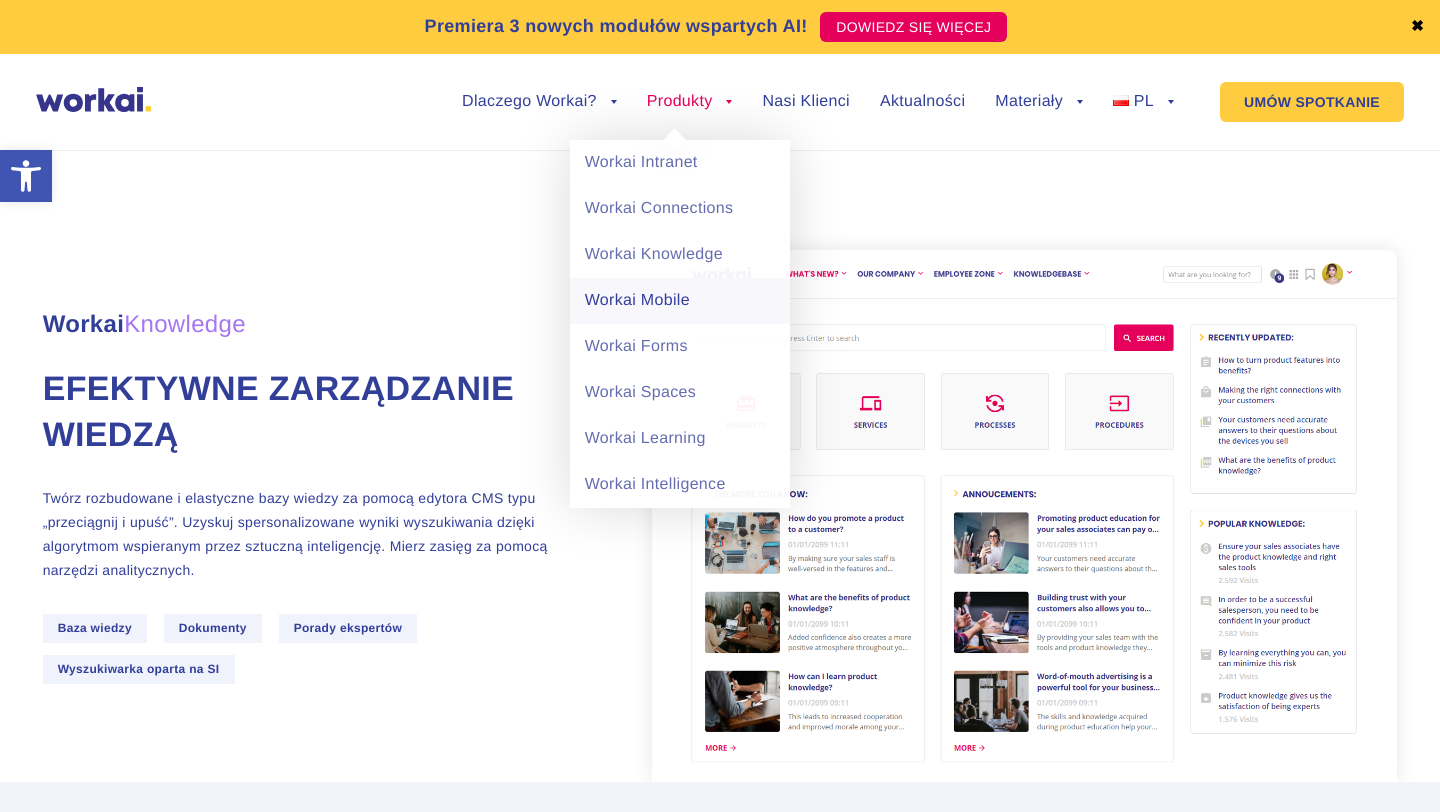 click on "Workai Mobile" at bounding box center (680, 301) 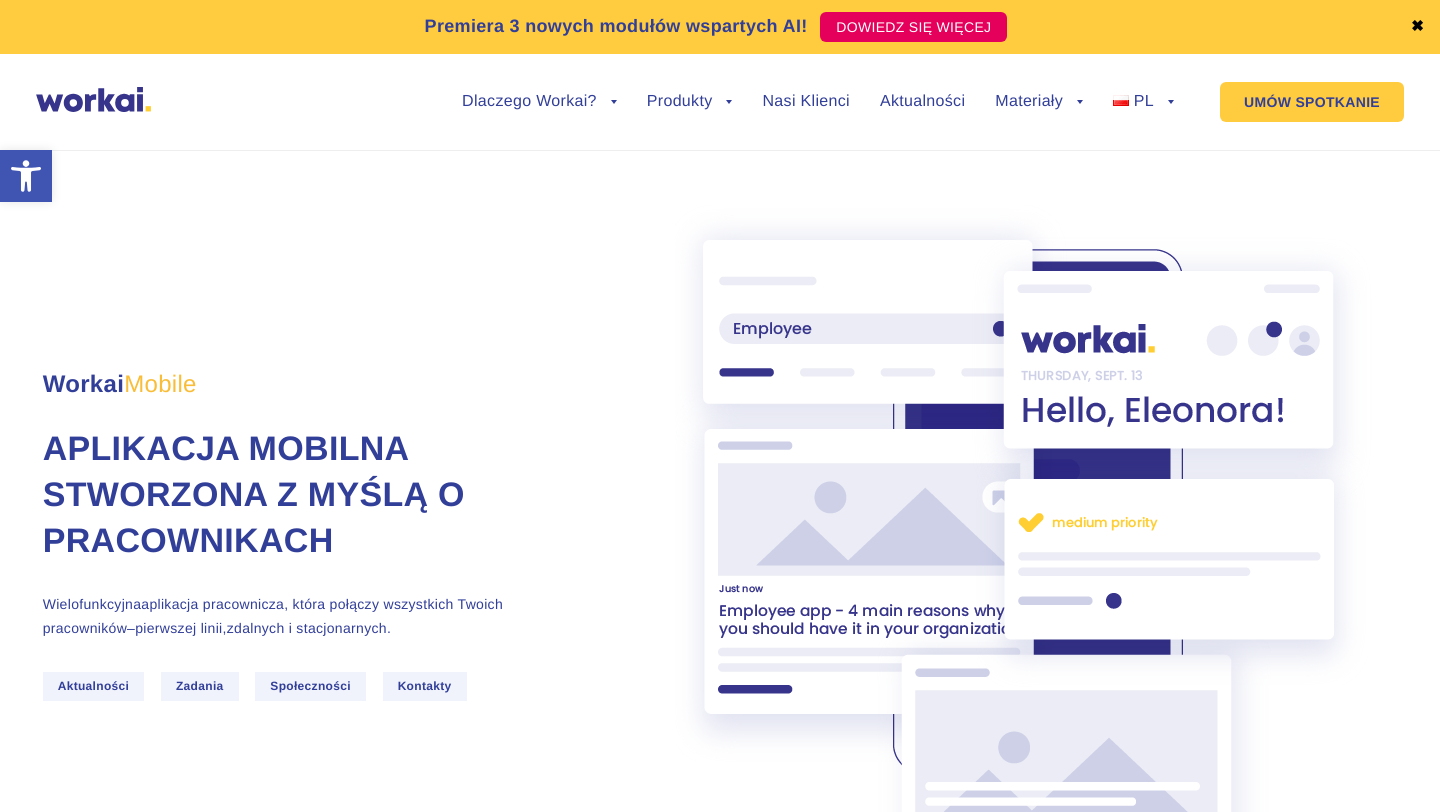 scroll, scrollTop: 0, scrollLeft: 0, axis: both 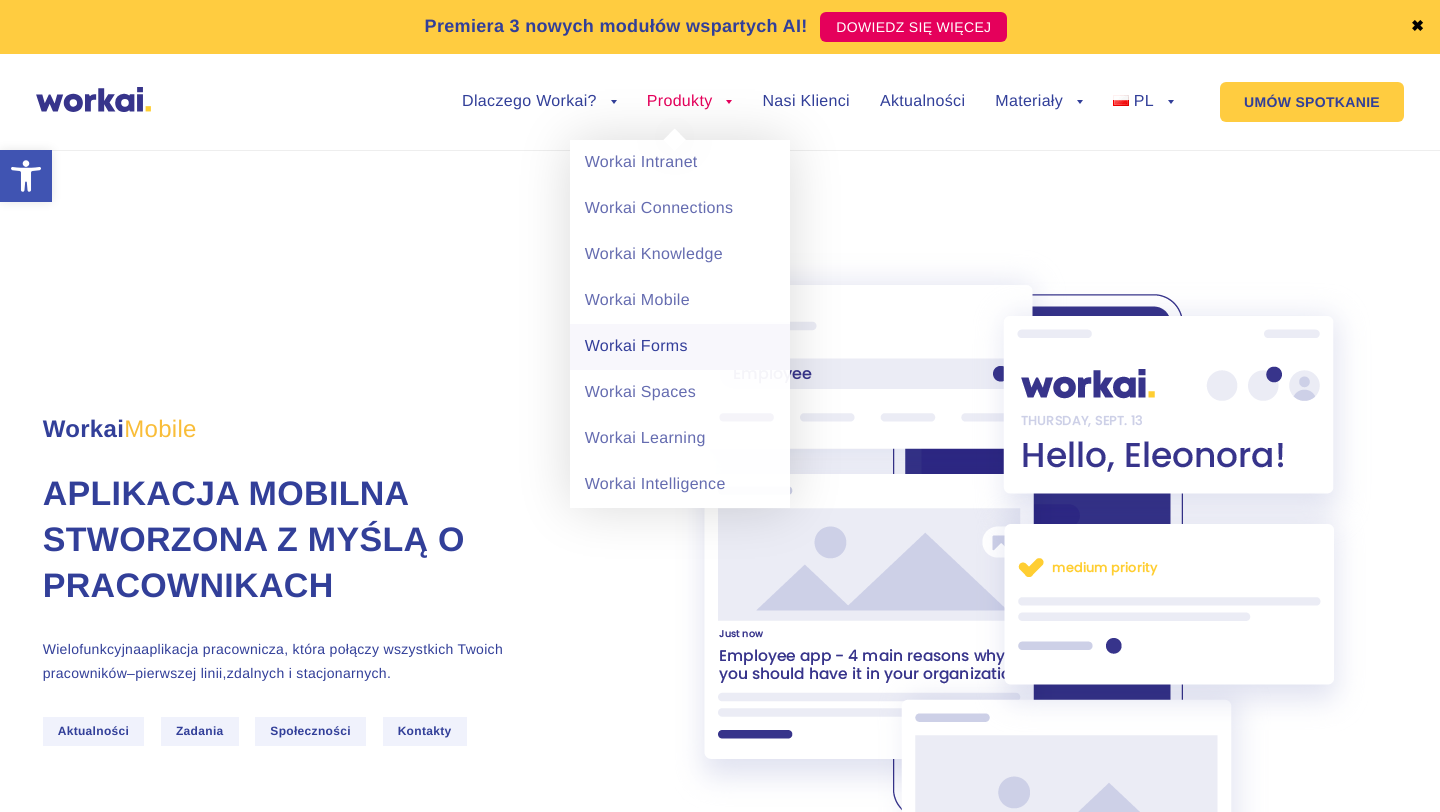 click on "Workai Forms" at bounding box center [680, 347] 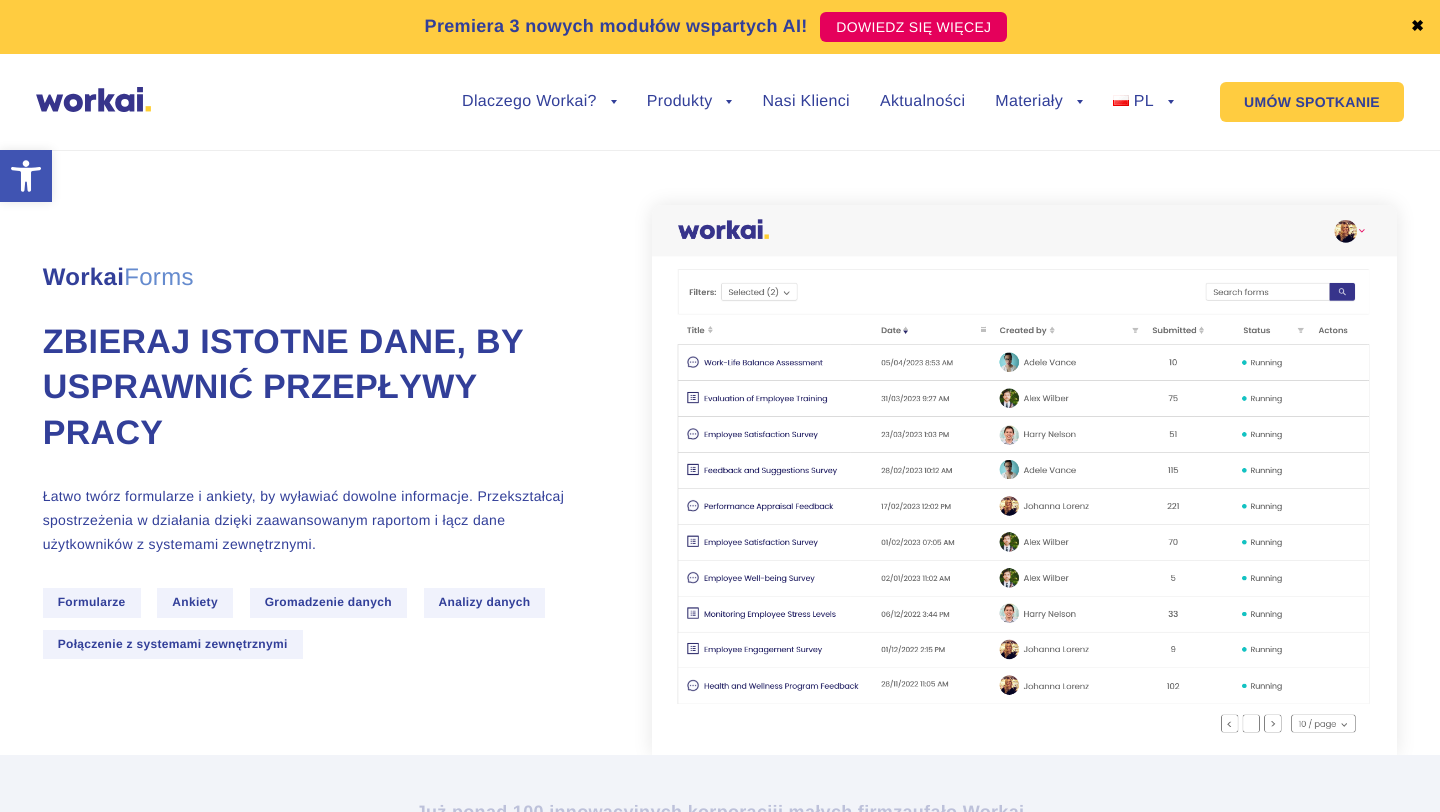 scroll, scrollTop: 0, scrollLeft: 0, axis: both 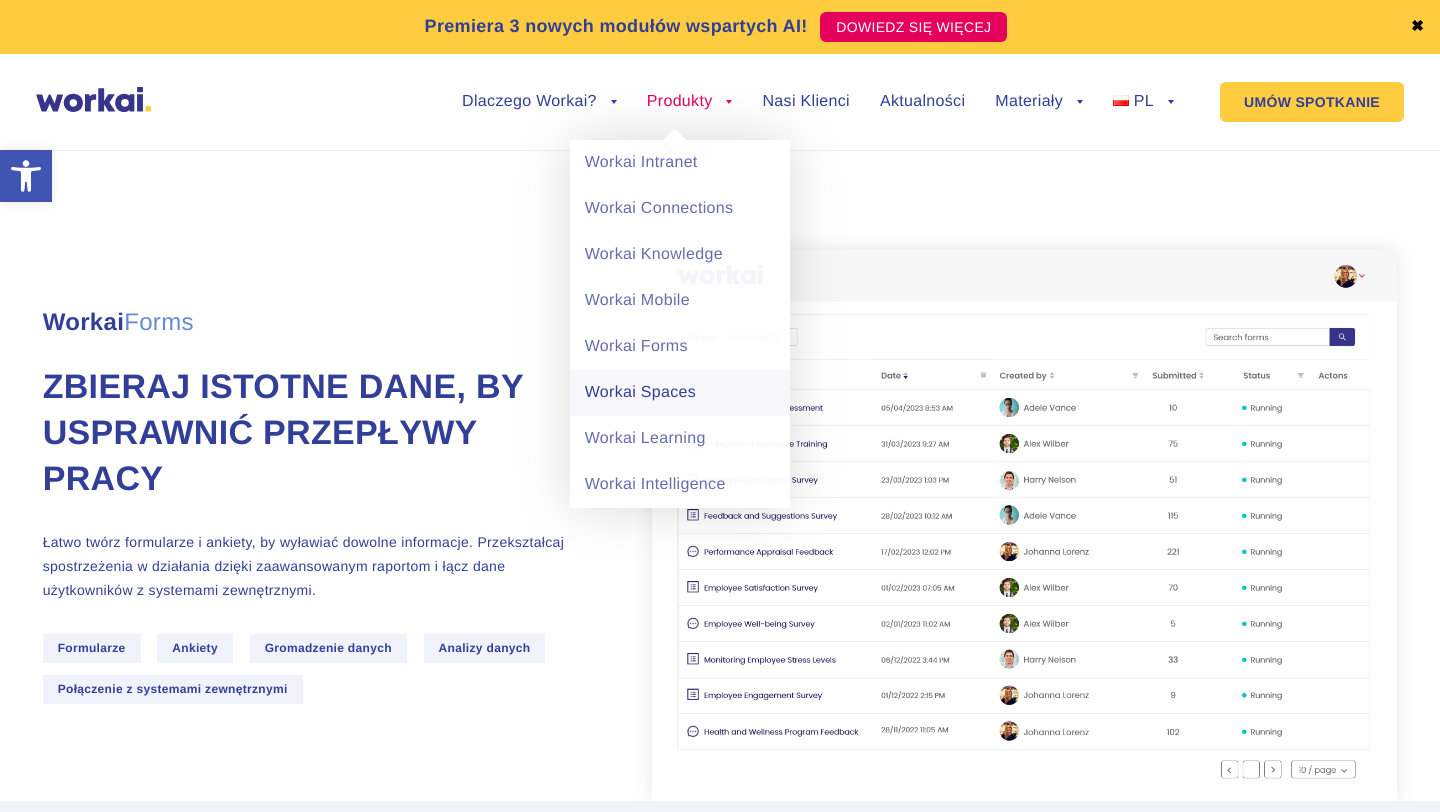 click on "Workai Spaces" at bounding box center (680, 393) 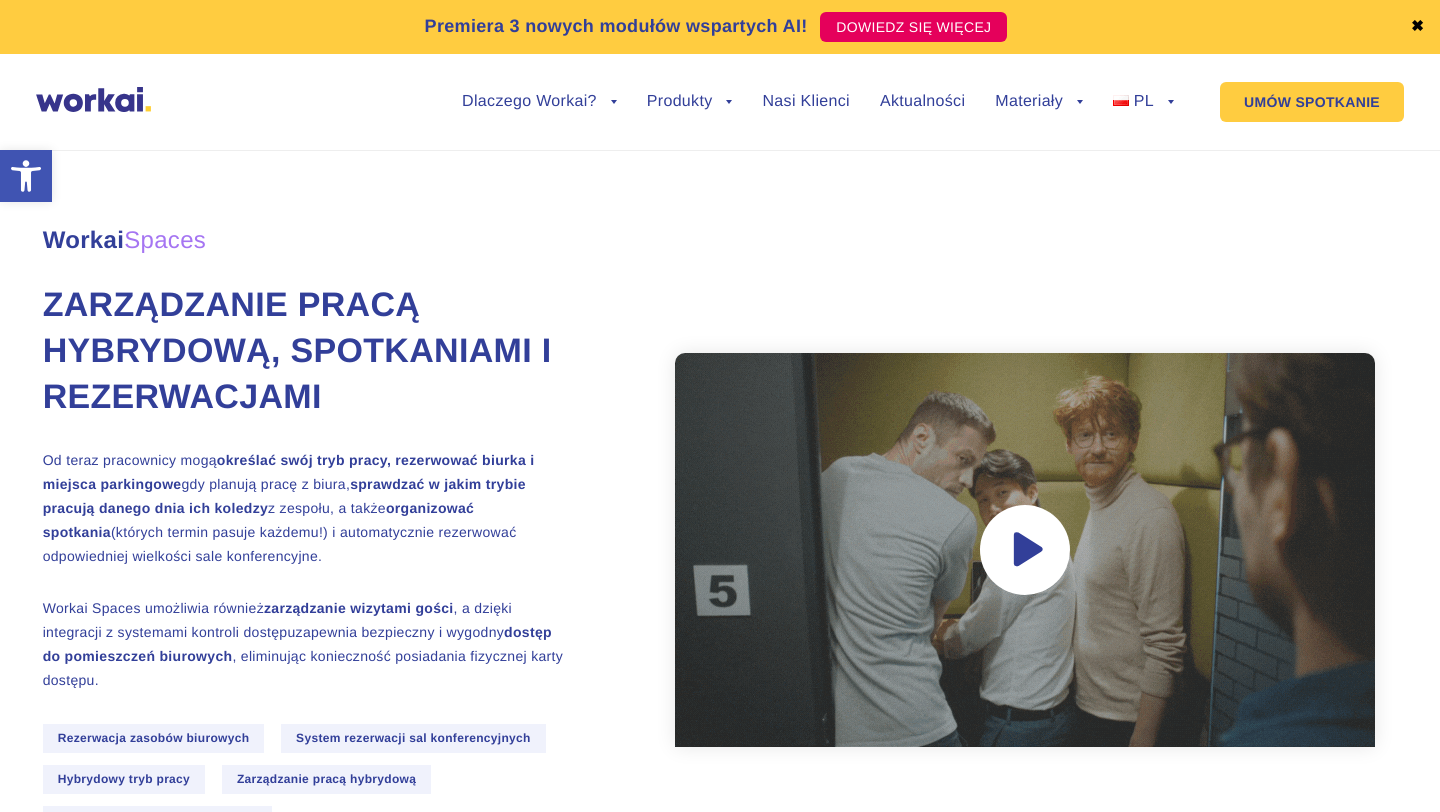 scroll, scrollTop: 0, scrollLeft: 0, axis: both 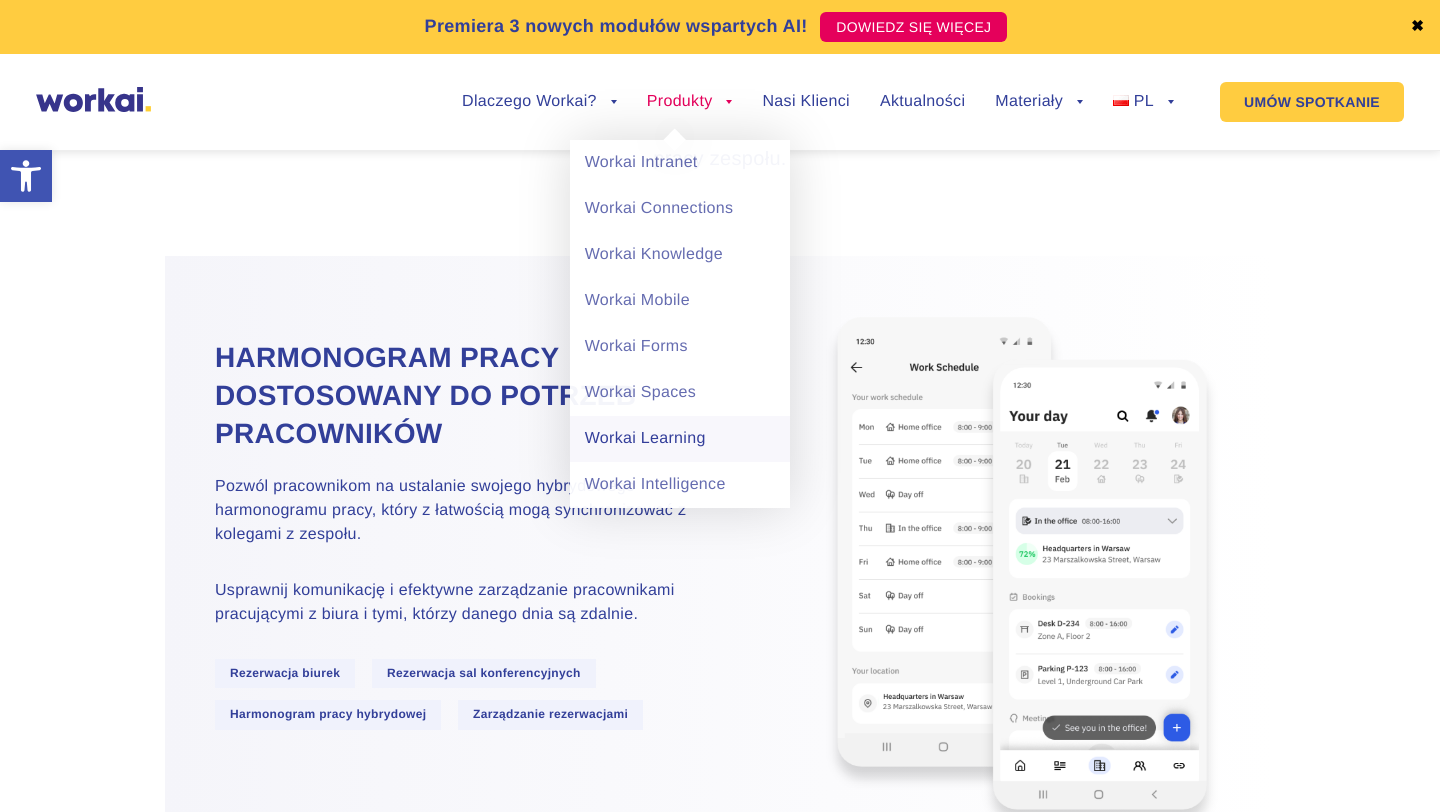 click on "Workai Learning" at bounding box center (680, 439) 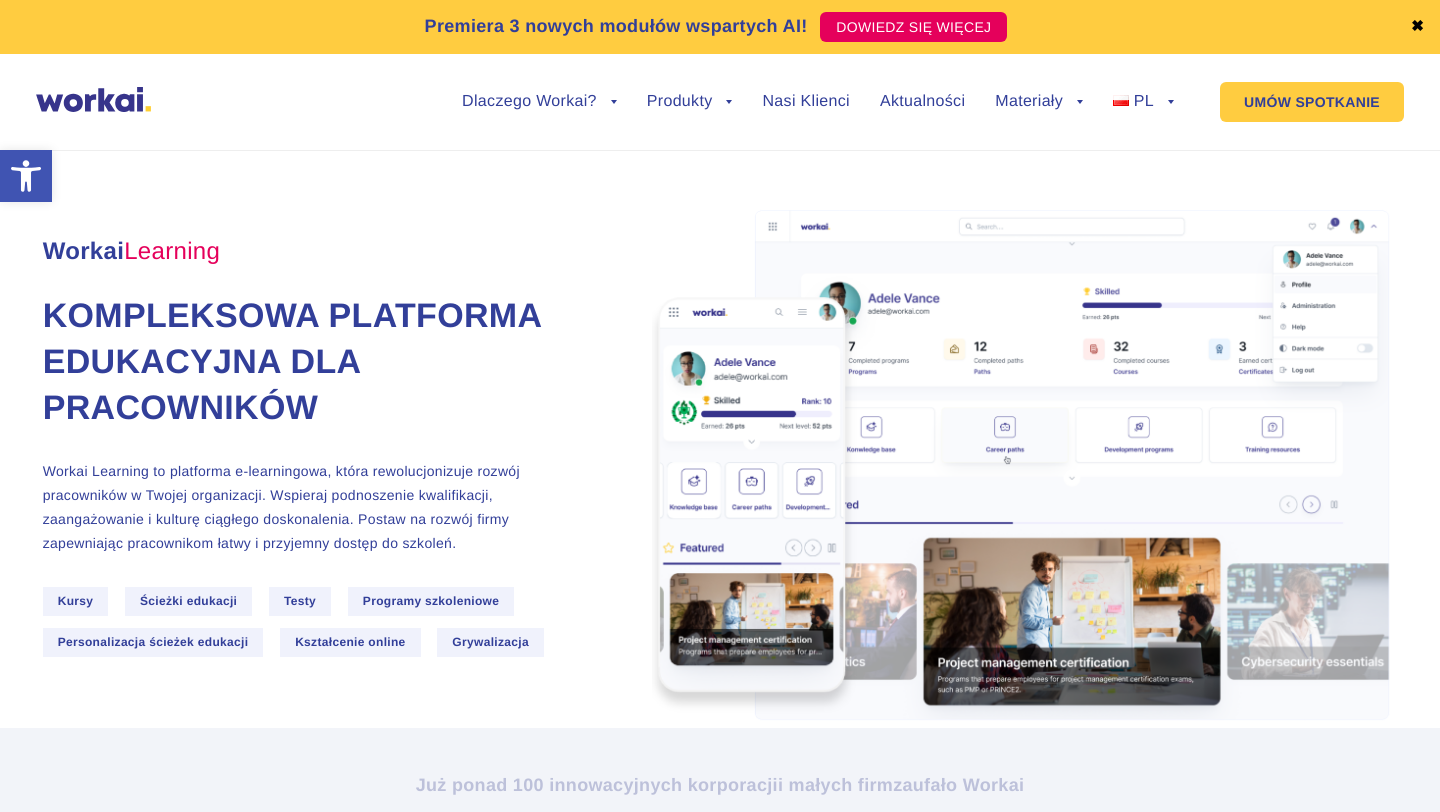 scroll, scrollTop: 0, scrollLeft: 0, axis: both 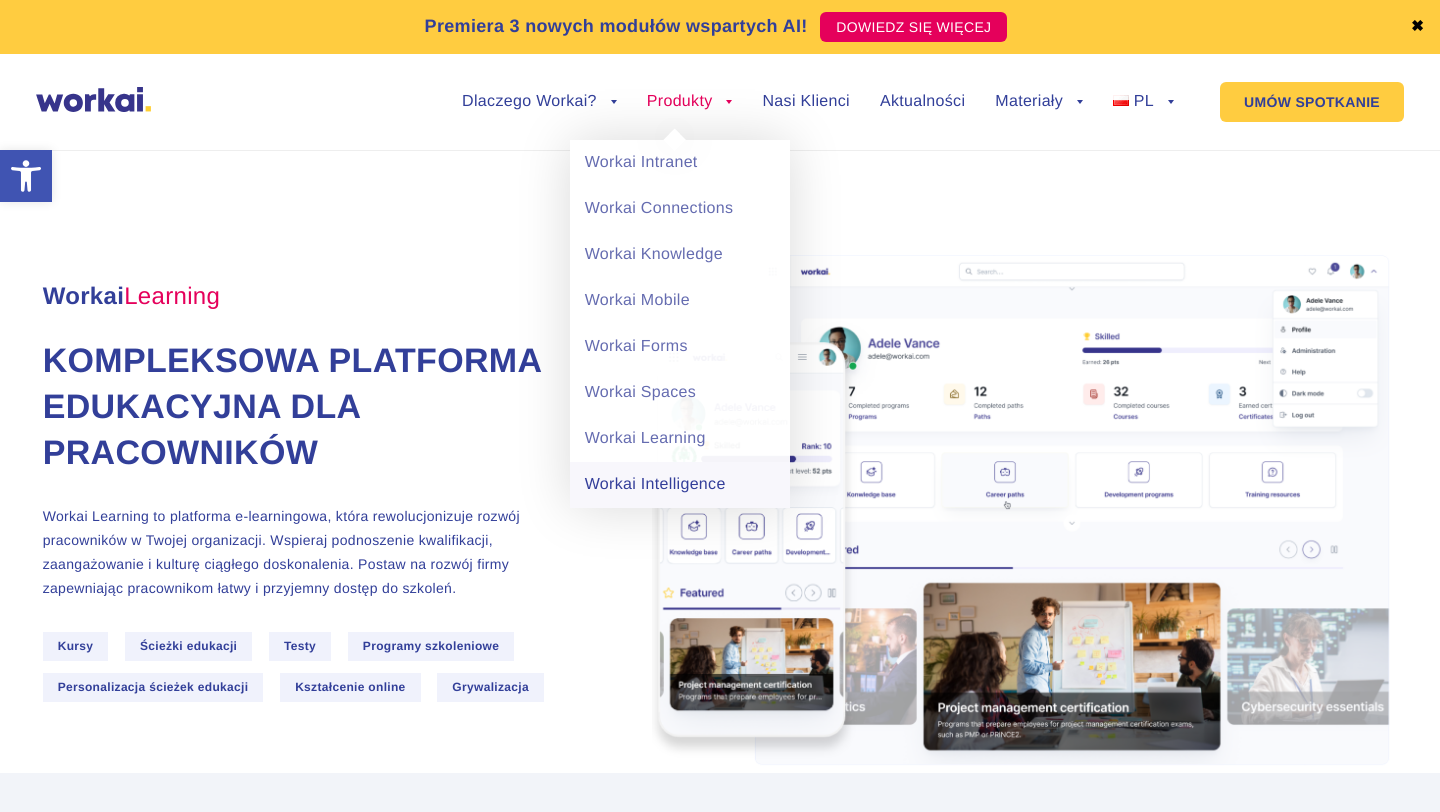 click on "Workai Intelligence" at bounding box center (680, 485) 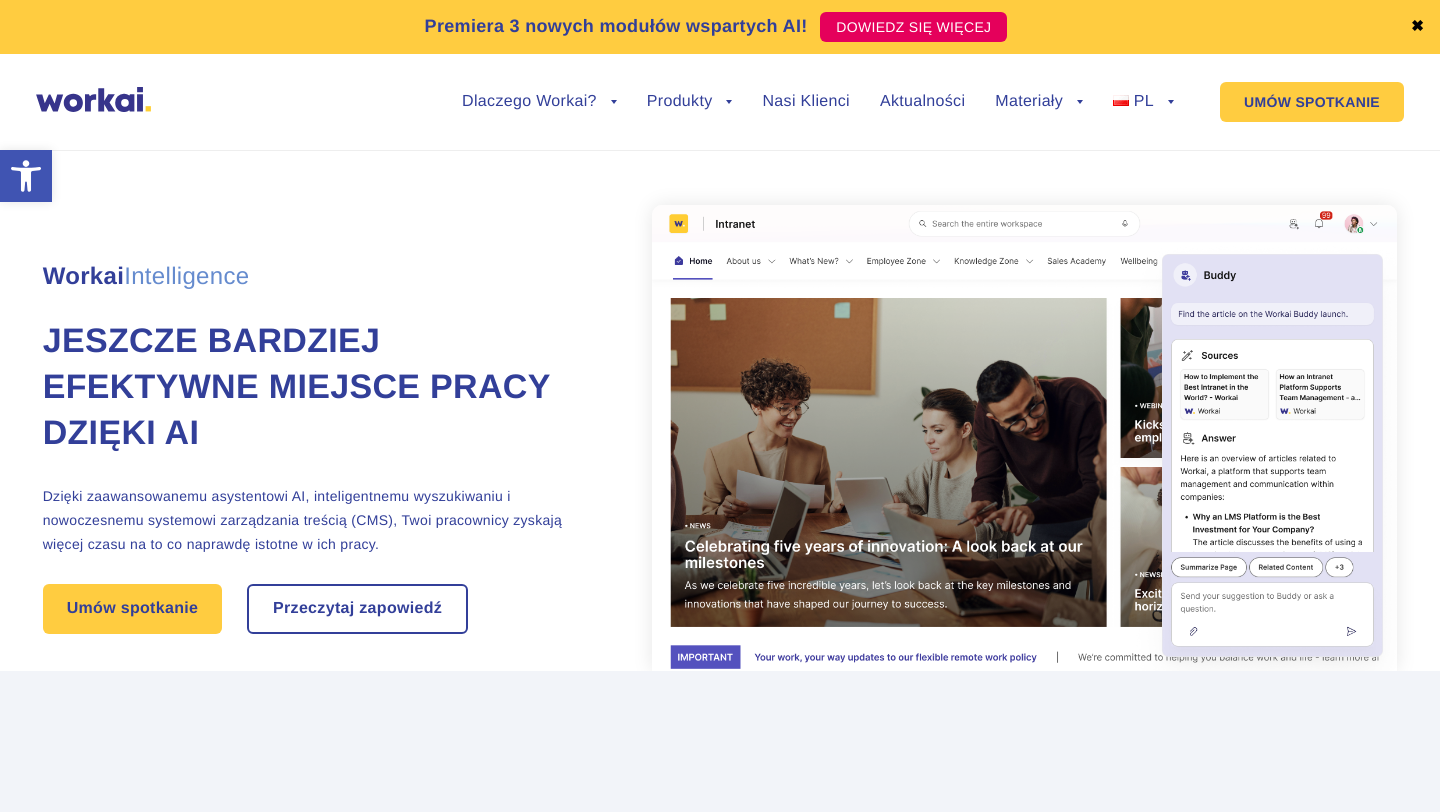 scroll, scrollTop: 0, scrollLeft: 0, axis: both 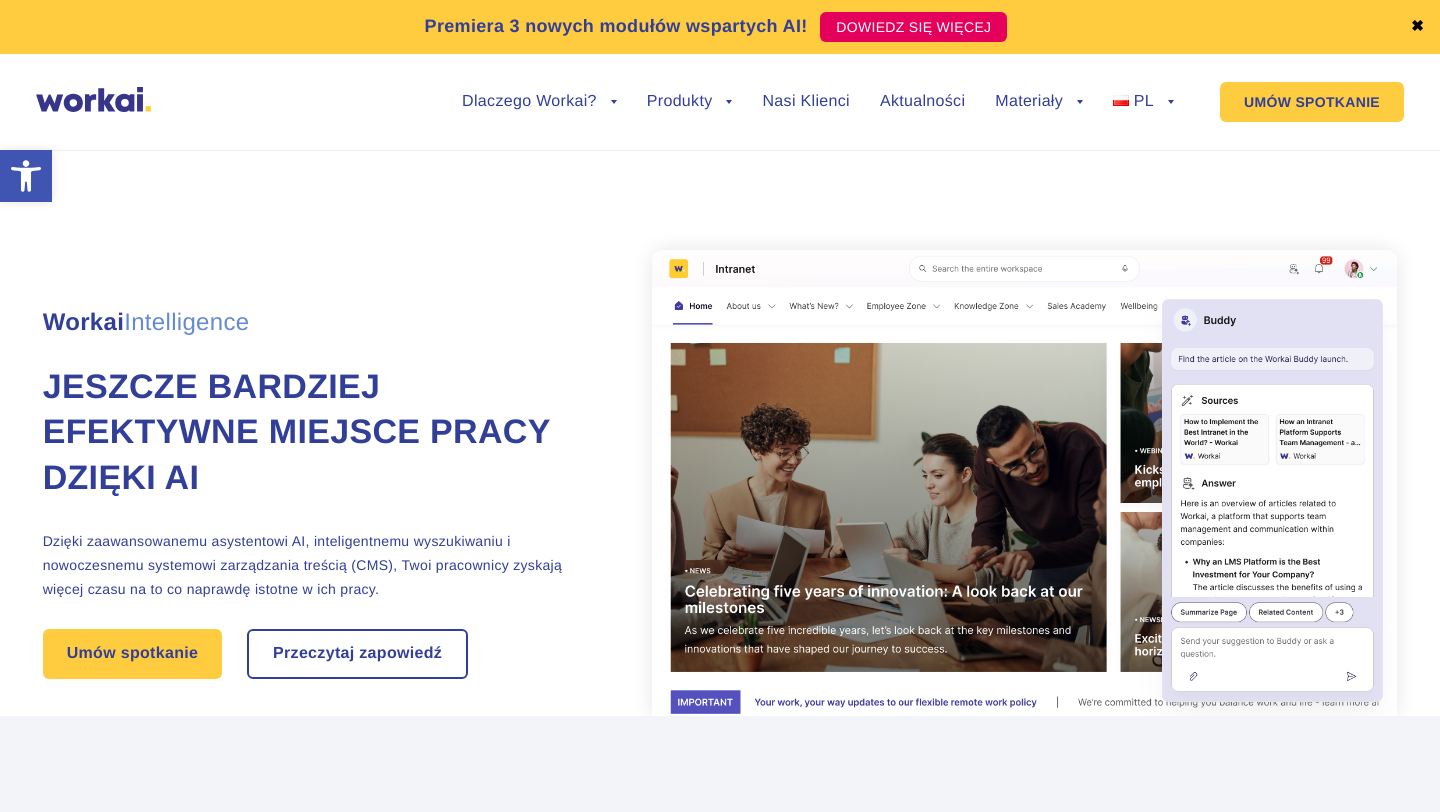 click on "Workai  Intelligence
Jeszcze bardziej efektywne miejsce pracy dzięki AI
Dzięki zaawansowanemu asystentowi AI, inteligentnemu wyszukiwaniu i nowoczesnemu systemowi zarządzania treścią (CMS), Twoi pracownicy zyskają więcej czasu na to co naprawdę istotne w ich pracy.
Umów spotkanie
Przeczytaj zapowiedź" at bounding box center [720, 443] 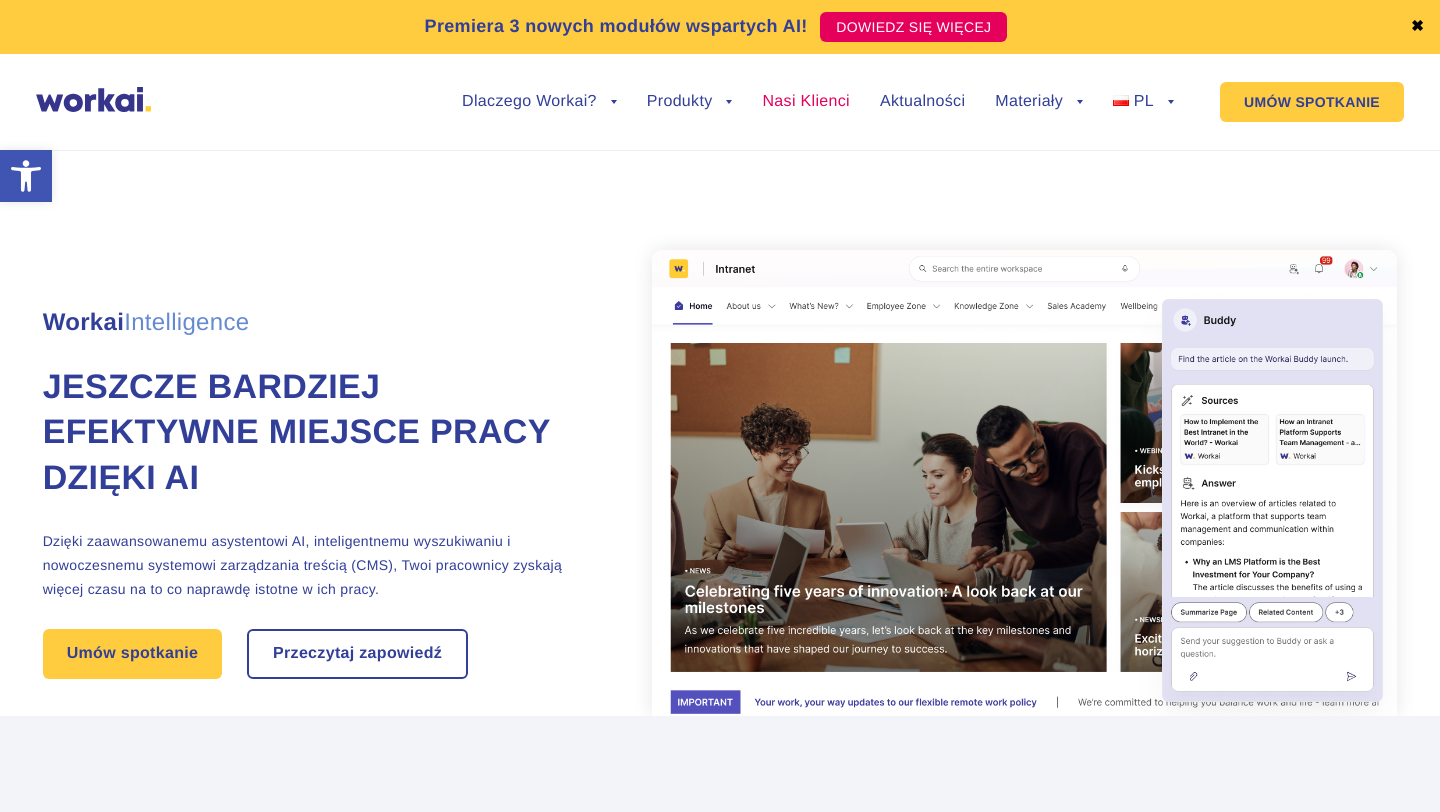 click on "Nasi Klienci" at bounding box center (805, 102) 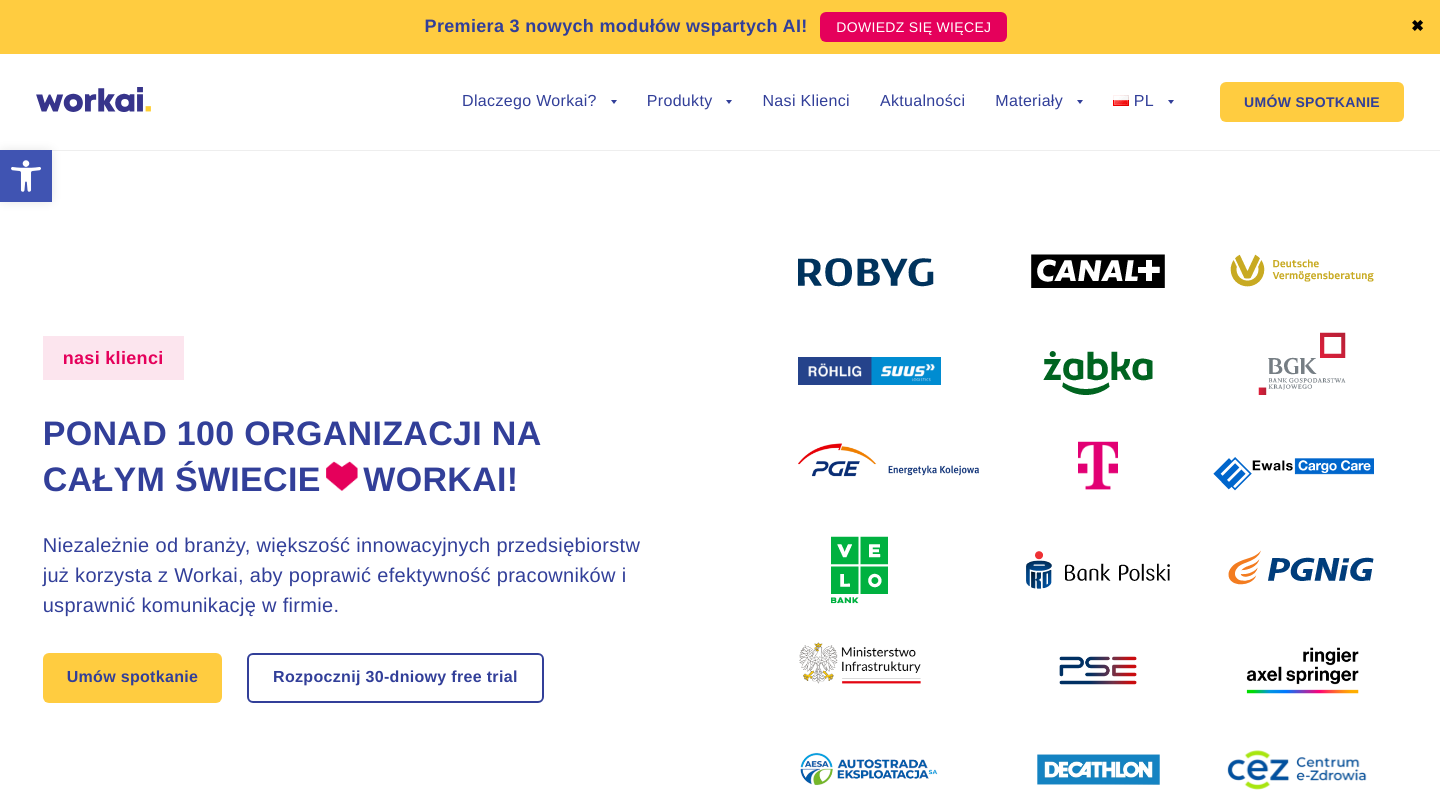 scroll, scrollTop: 0, scrollLeft: 0, axis: both 